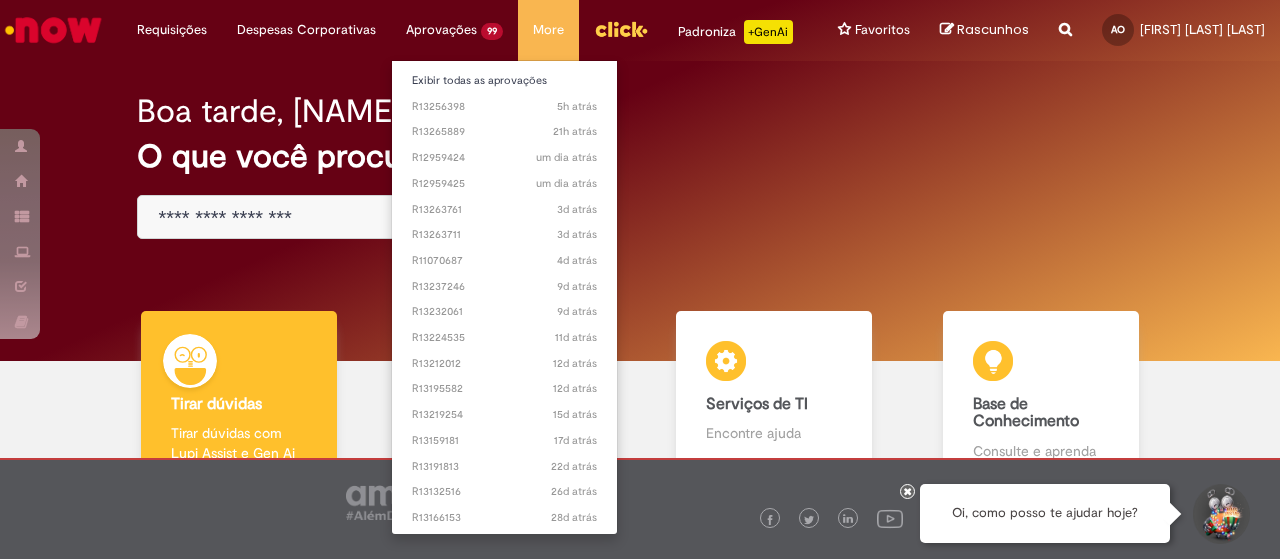 scroll, scrollTop: 0, scrollLeft: 0, axis: both 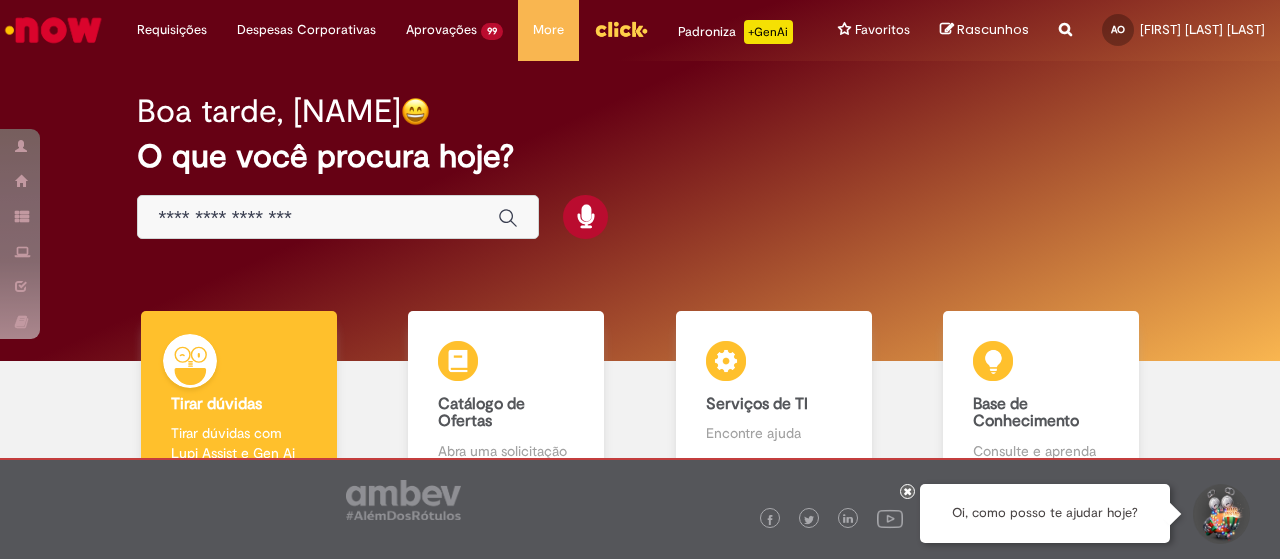 click at bounding box center (1065, 18) 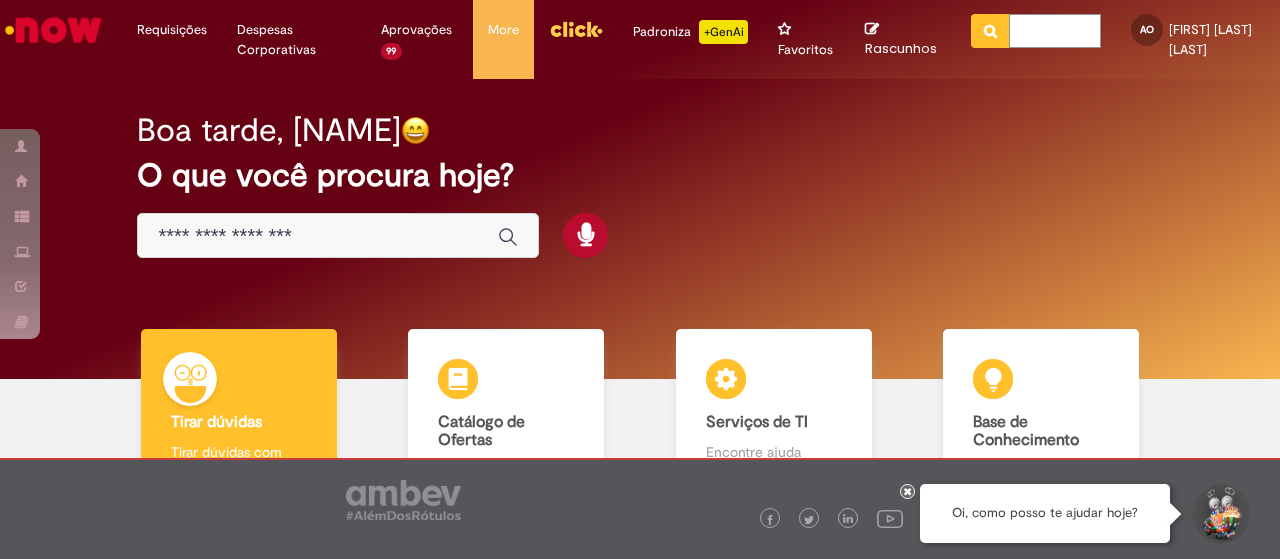 click at bounding box center [1055, 31] 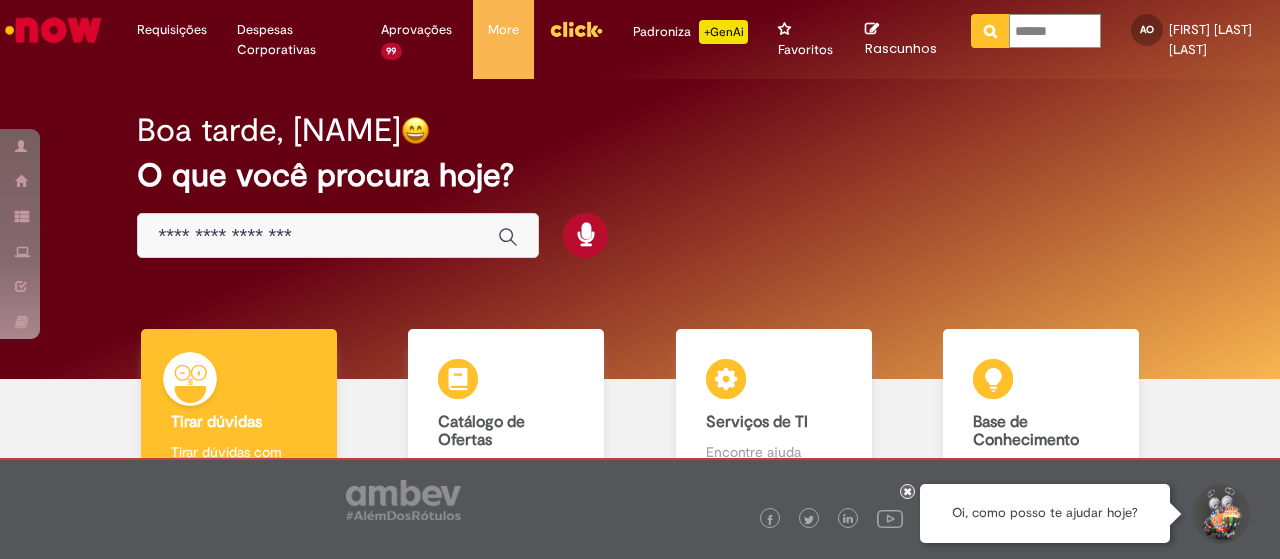 type on "*******" 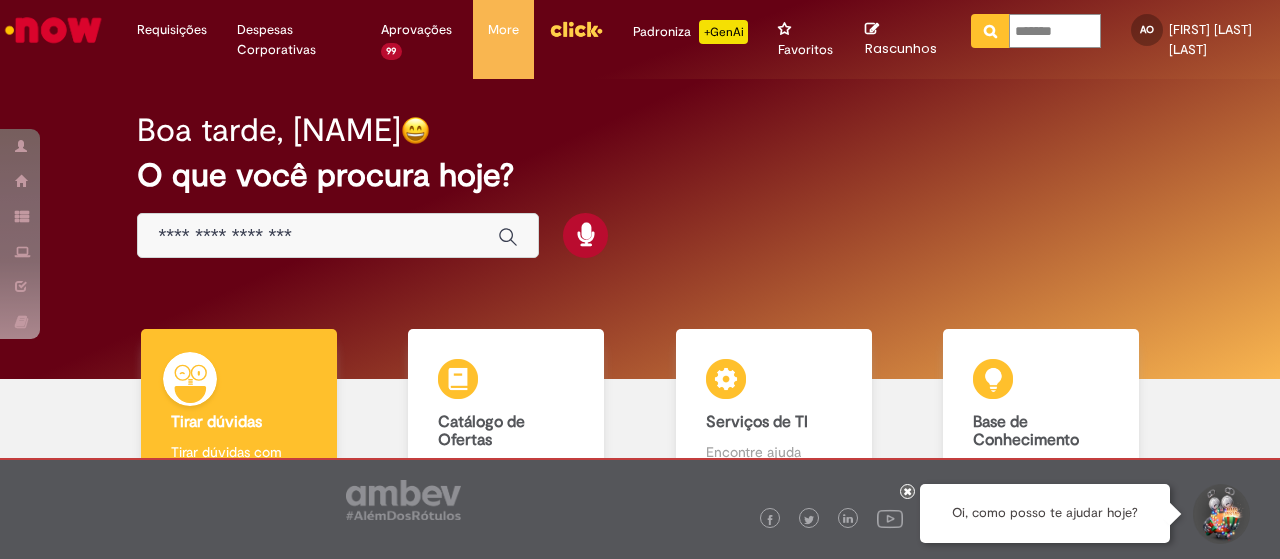 click at bounding box center (990, 31) 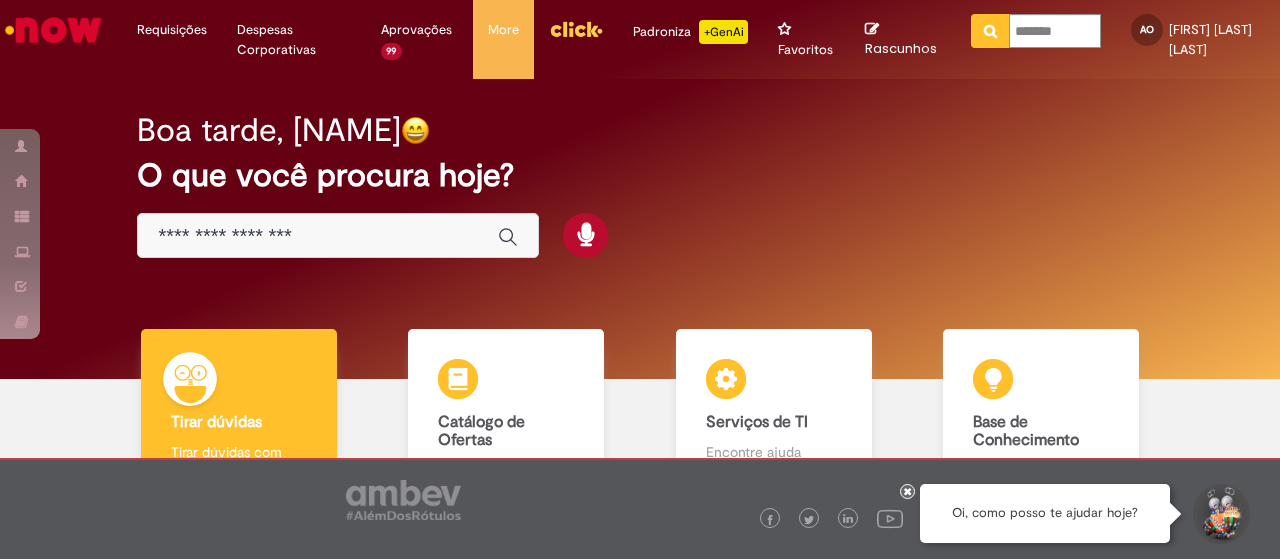 type on "*******" 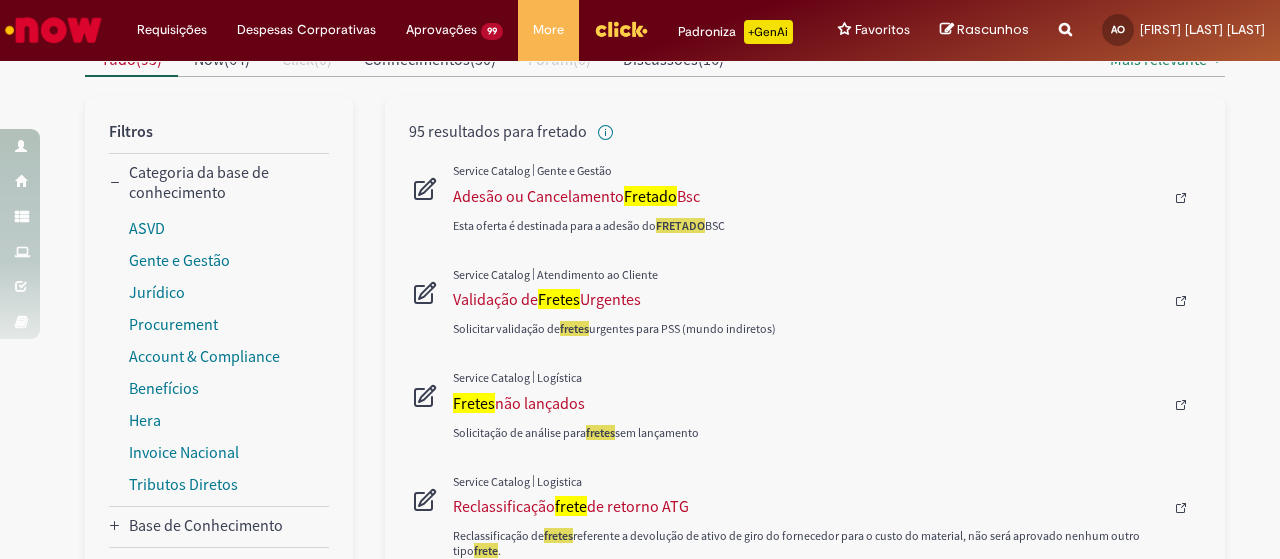 scroll, scrollTop: 216, scrollLeft: 0, axis: vertical 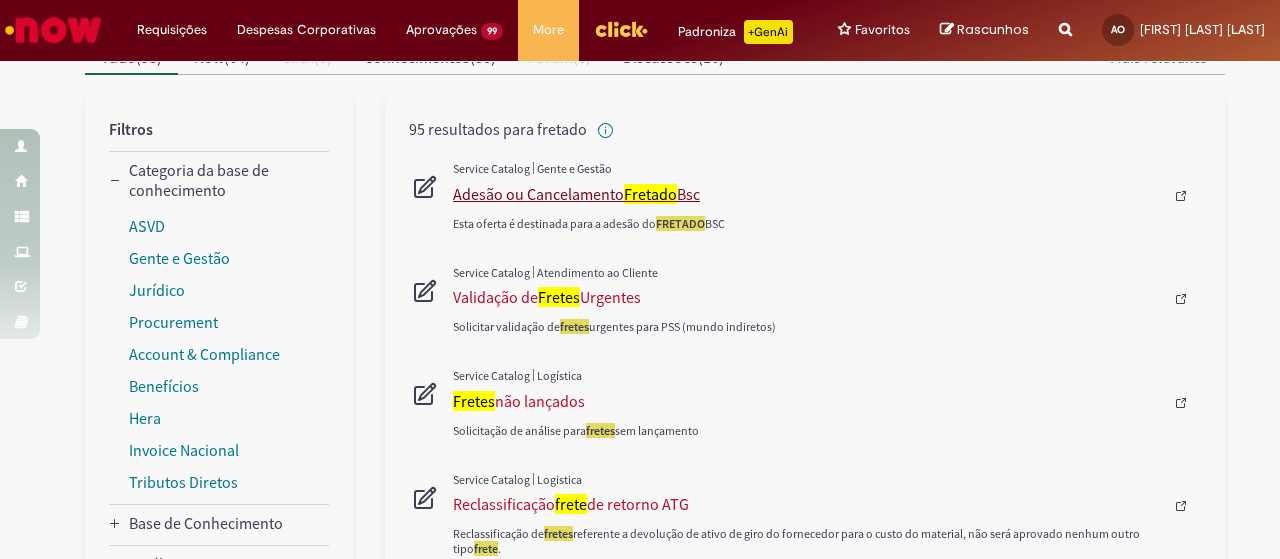 click on "Adesão ou Cancelamento  Fretado  Bsc" at bounding box center (808, 194) 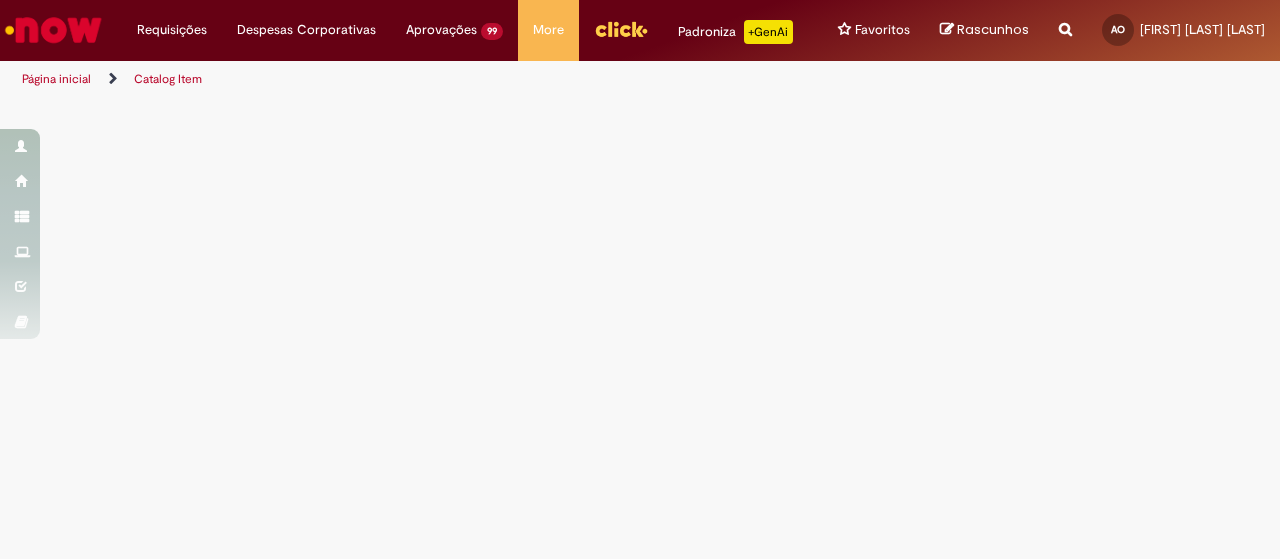 scroll, scrollTop: 0, scrollLeft: 0, axis: both 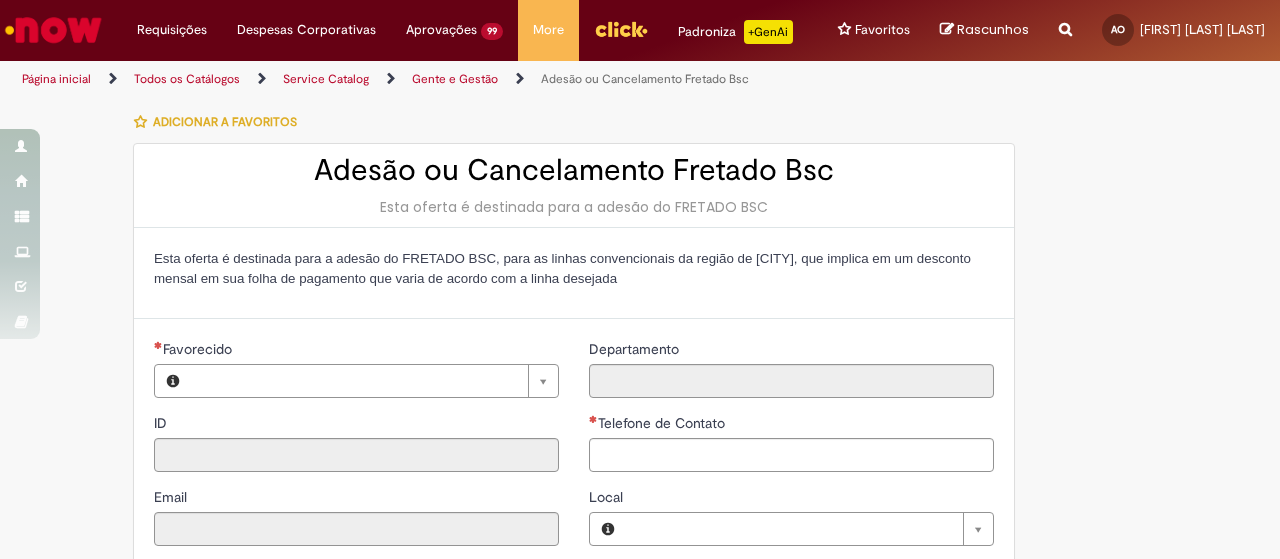 type on "********" 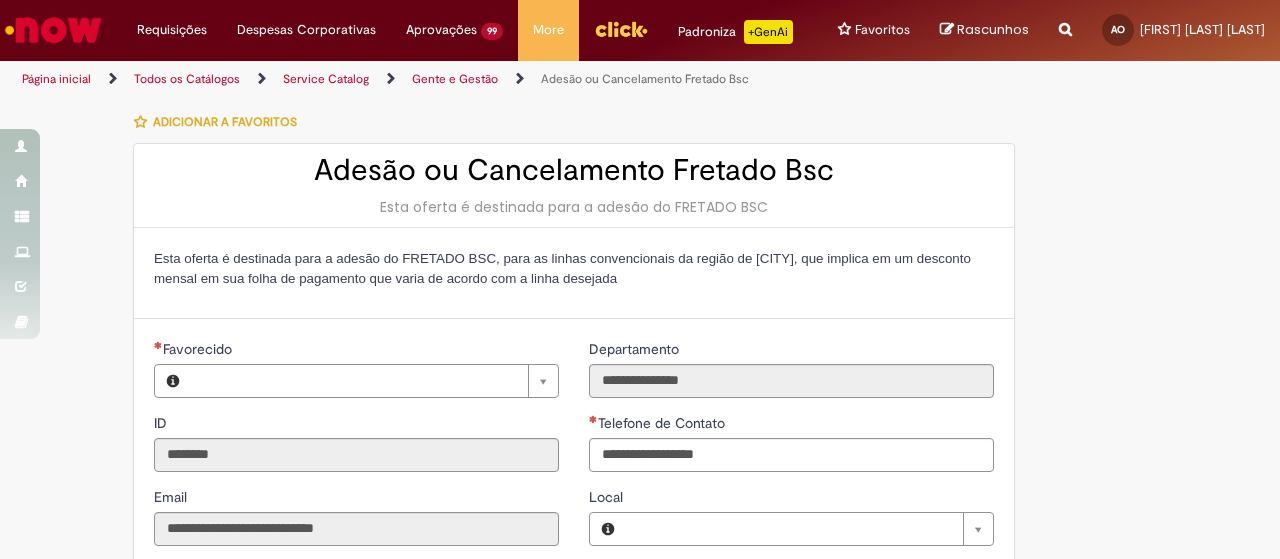 type on "**********" 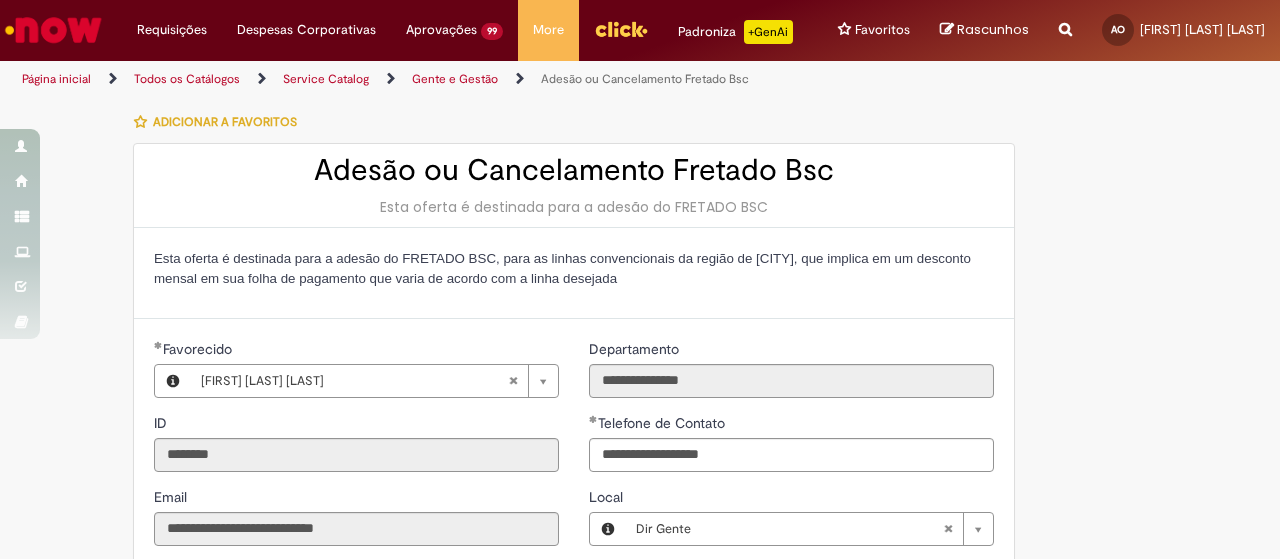 type on "**********" 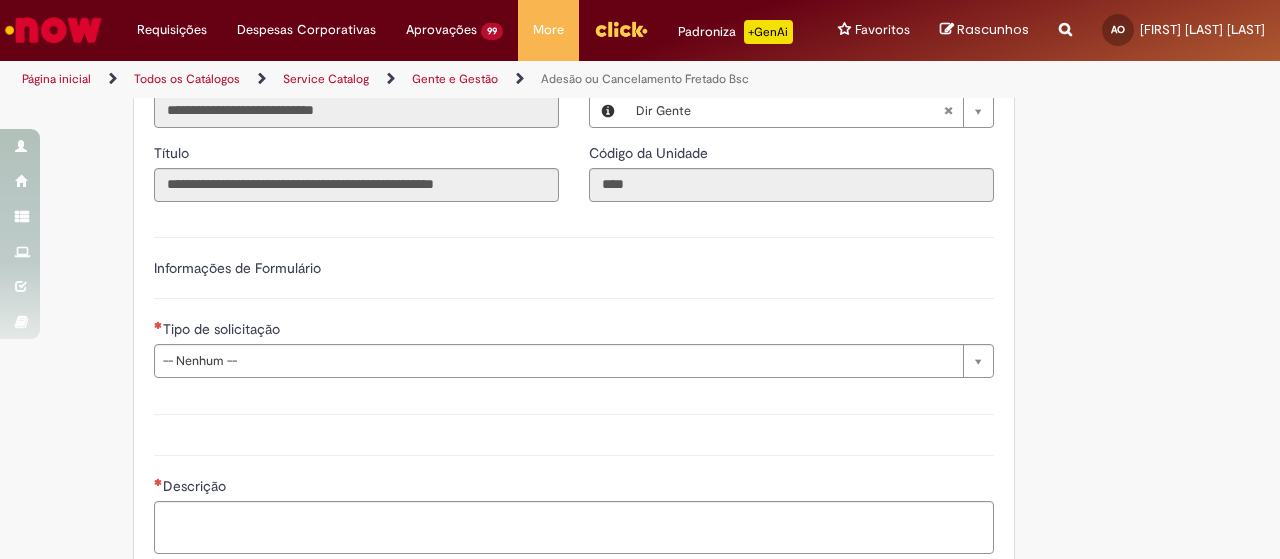 scroll, scrollTop: 427, scrollLeft: 0, axis: vertical 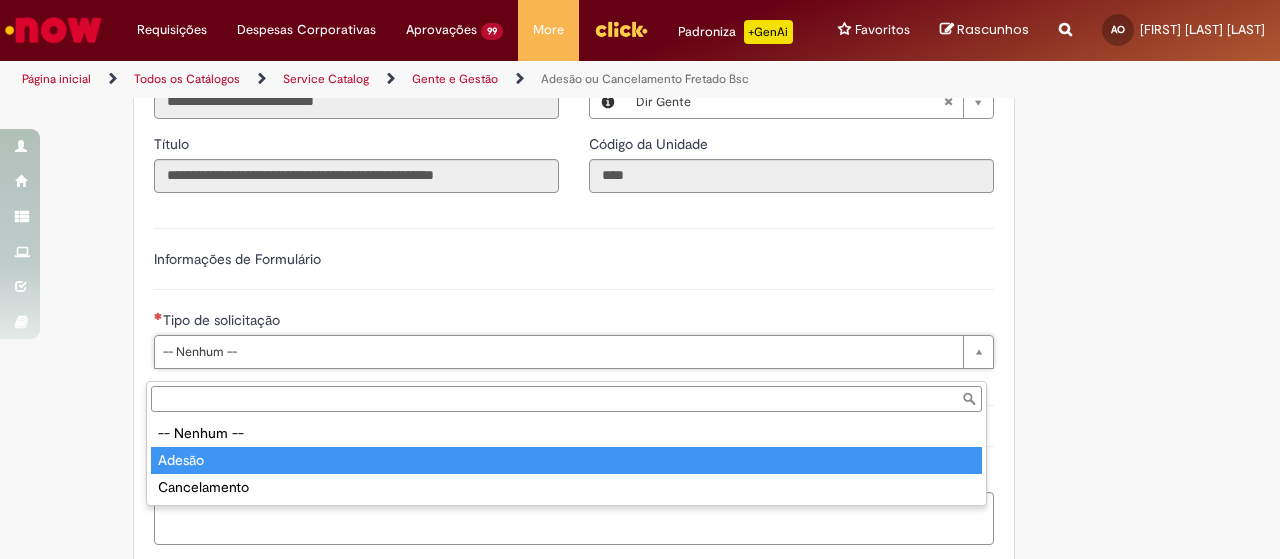 type on "******" 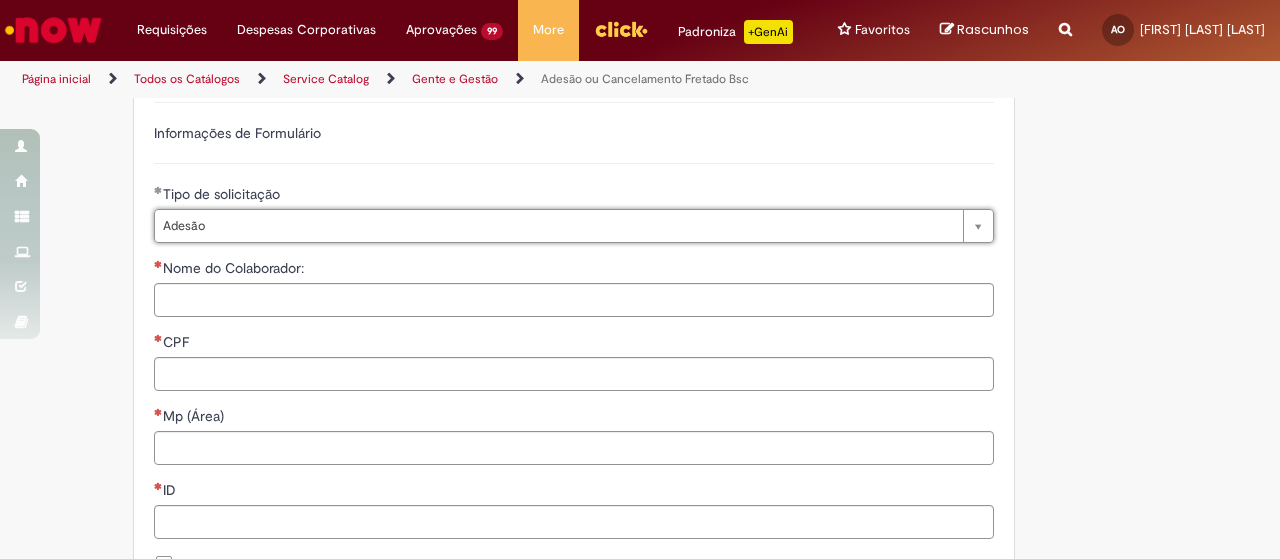 scroll, scrollTop: 558, scrollLeft: 0, axis: vertical 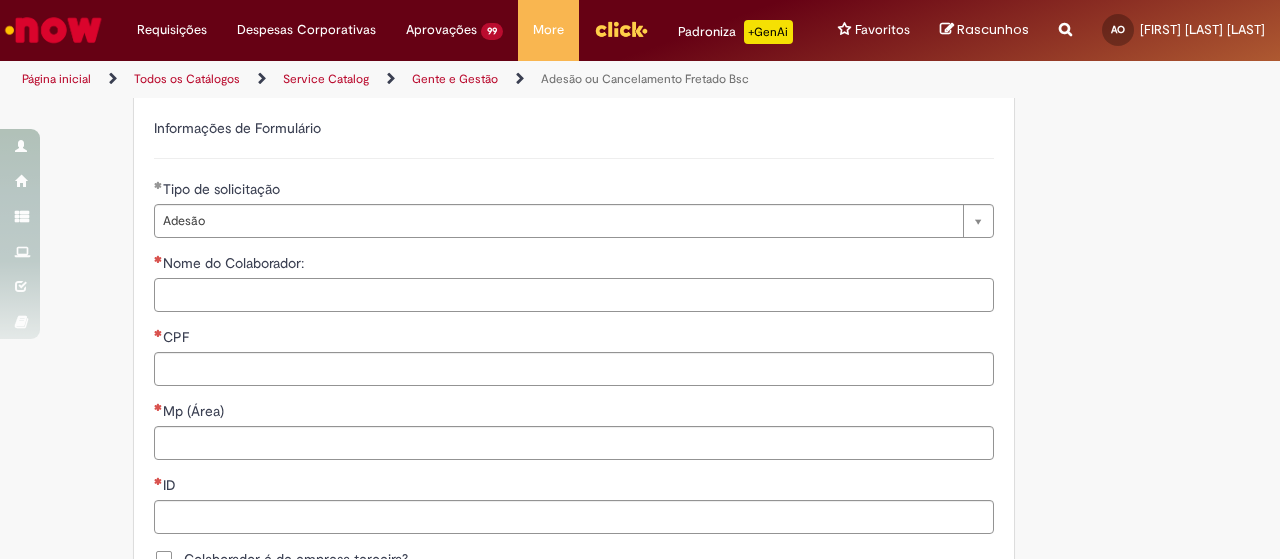 click on "Nome do Colaborador:" at bounding box center [574, 295] 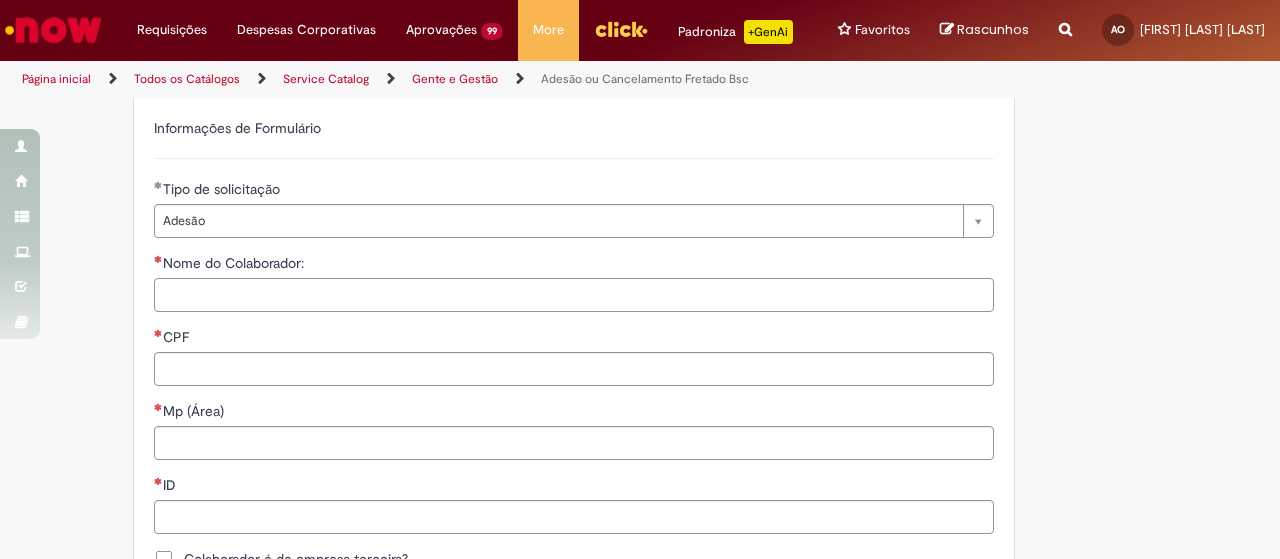 type on "**********" 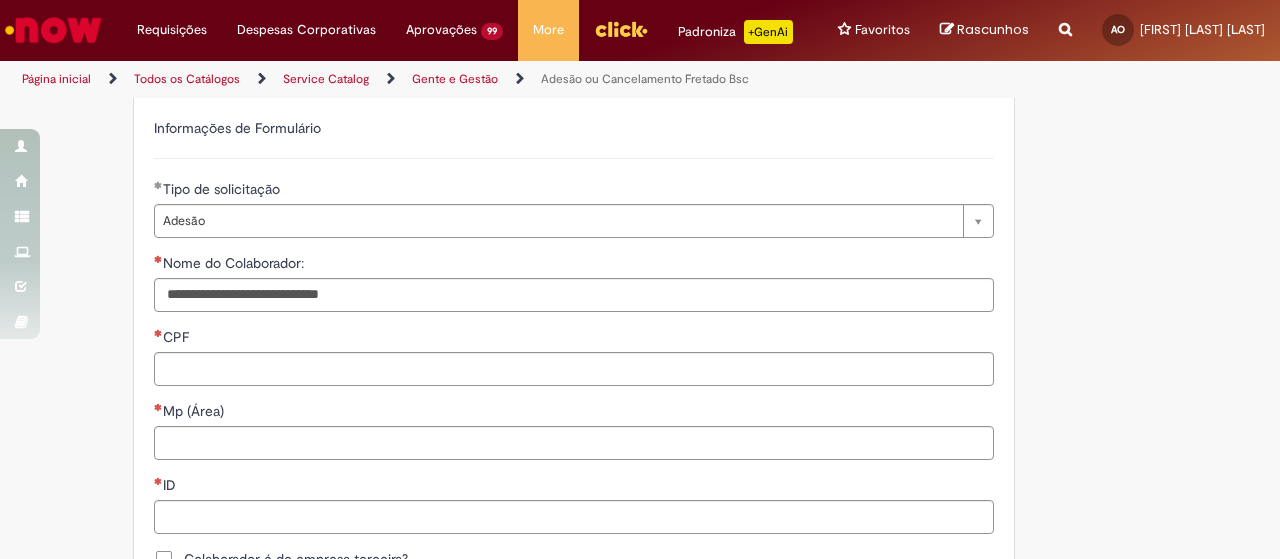 type on "**********" 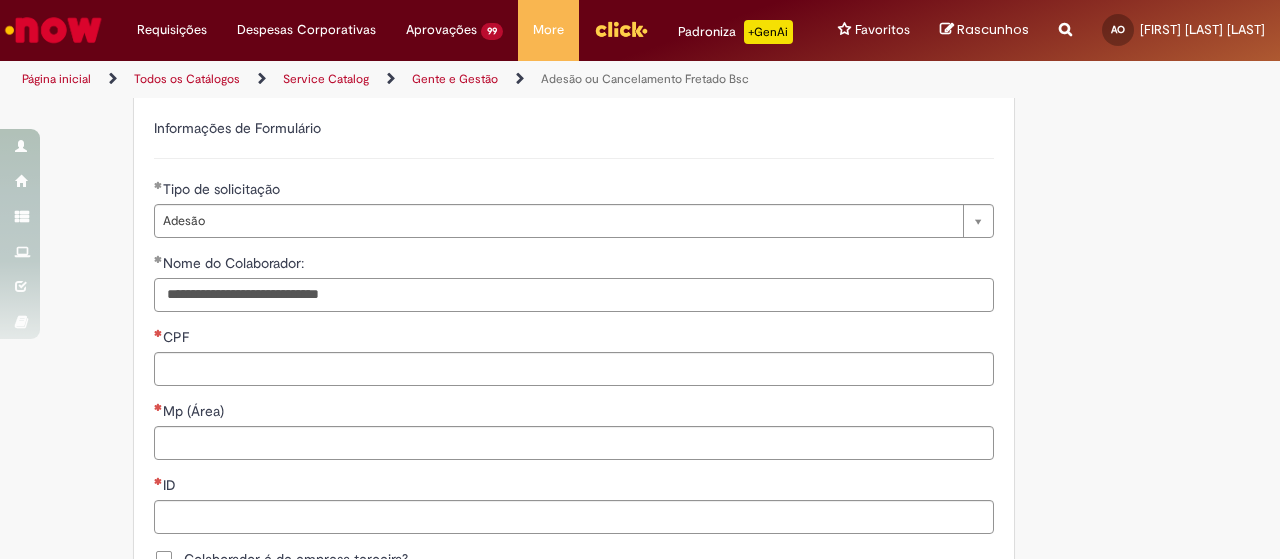 type on "**********" 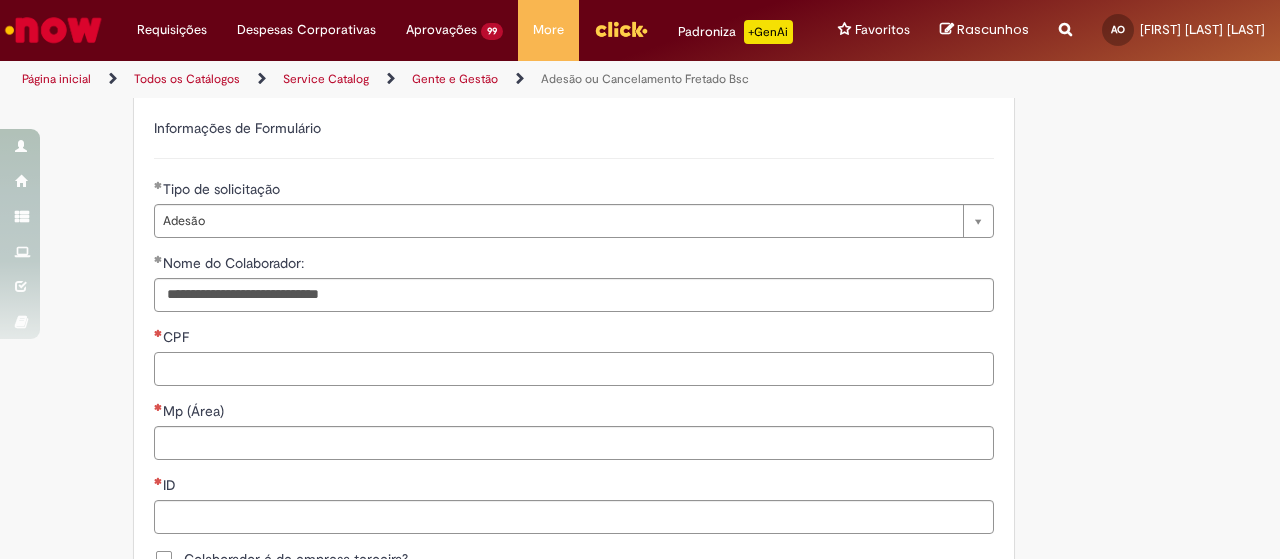 click on "CPF" at bounding box center (574, 369) 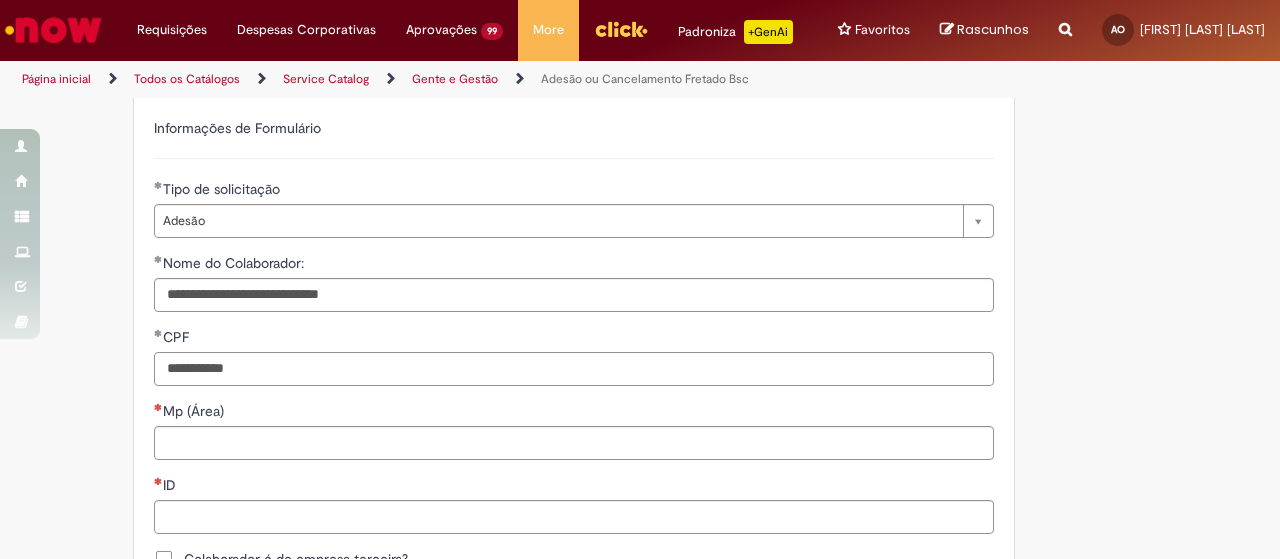 type on "**********" 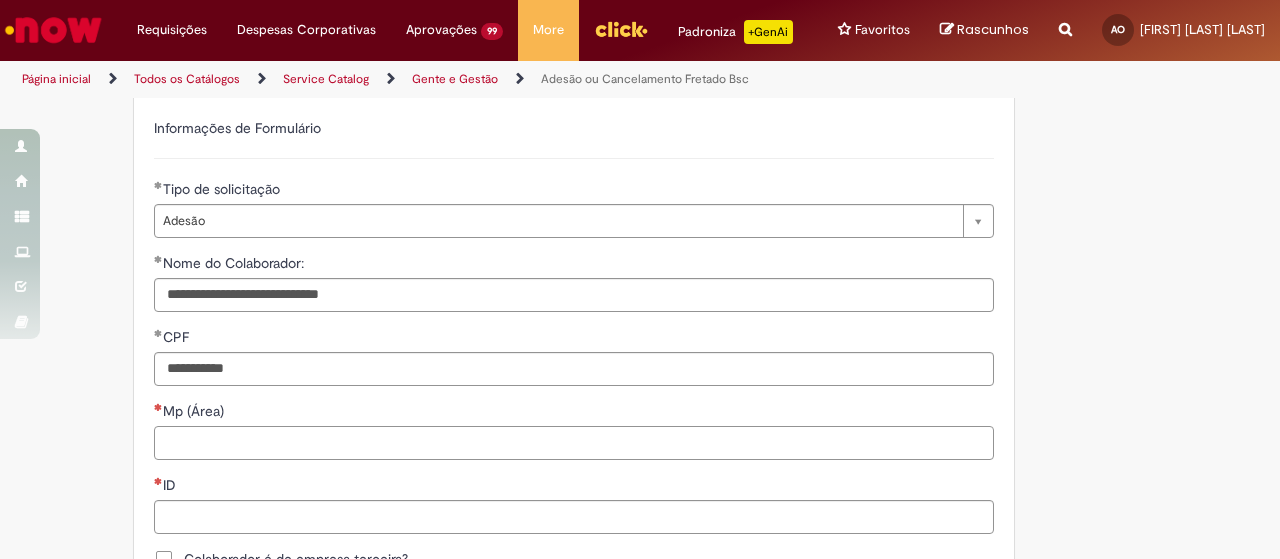 click on "Mp (Área)" at bounding box center [574, 443] 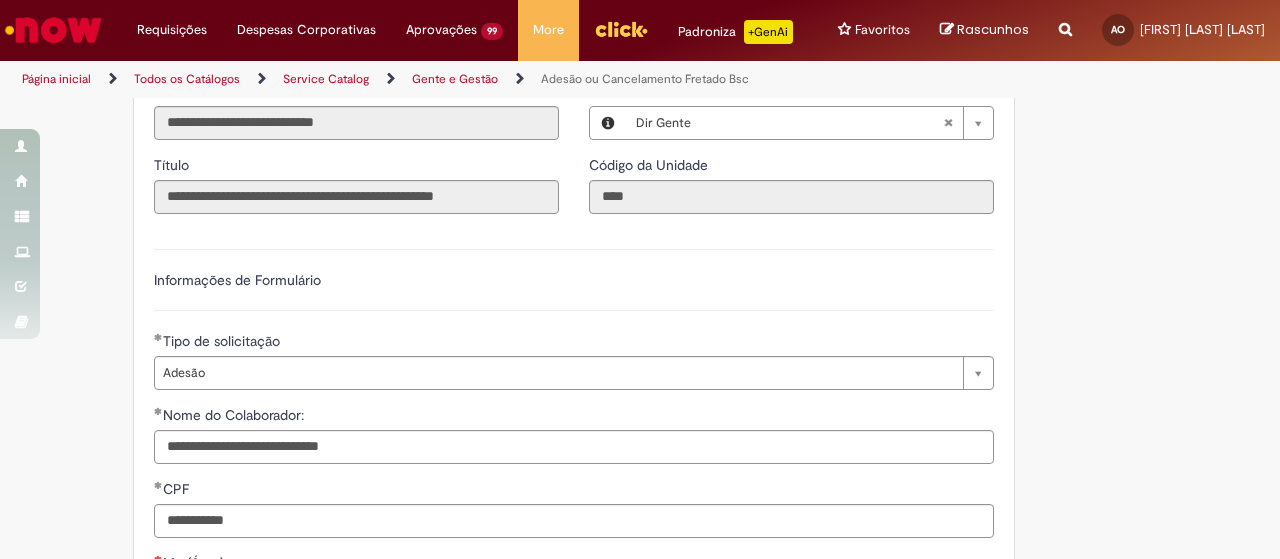 scroll, scrollTop: 357, scrollLeft: 0, axis: vertical 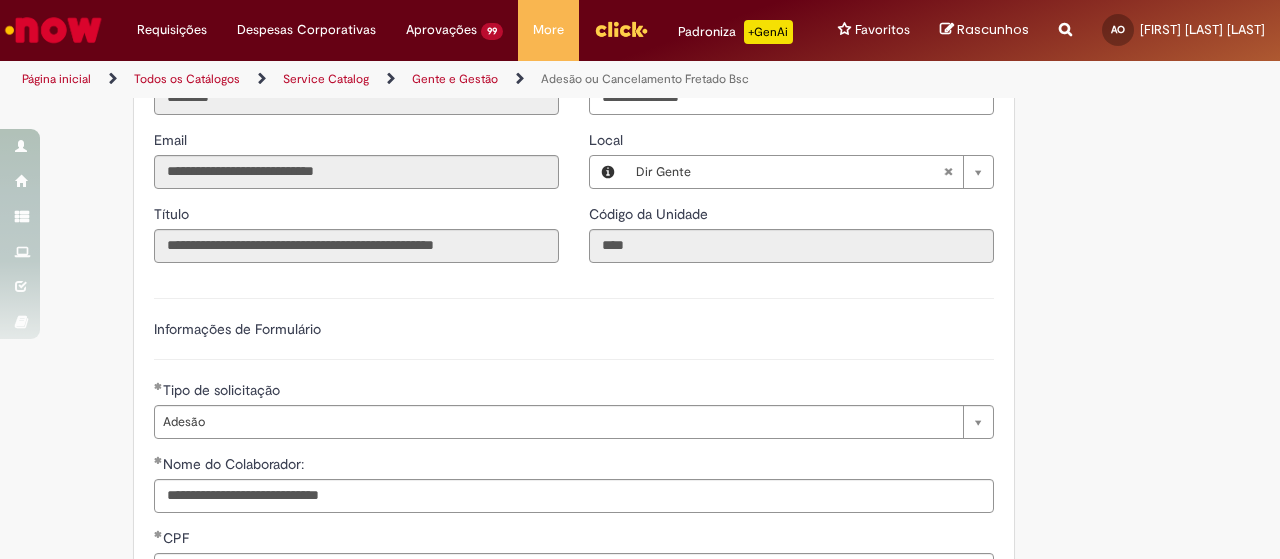 click on "*******
Reportar problema
Artigos
Não encontrou base de conhecimento
Catálogo
Não foram encontradas ofertas
Comunidade
Nenhum resultado encontrado na comunidade" at bounding box center (1065, 30) 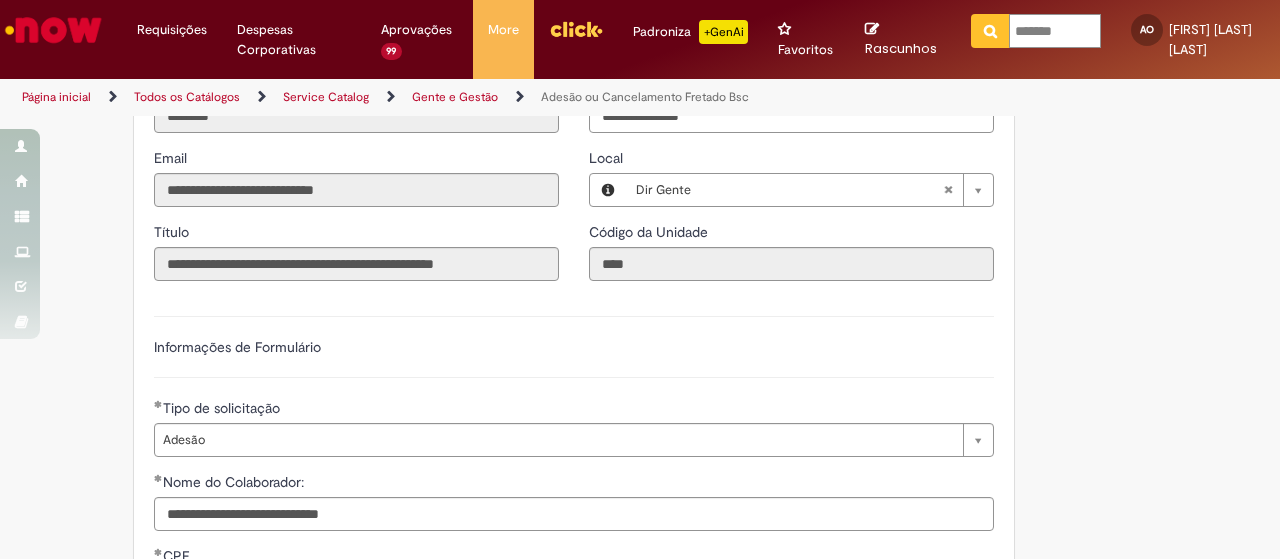 click on "*******" at bounding box center (1055, 31) 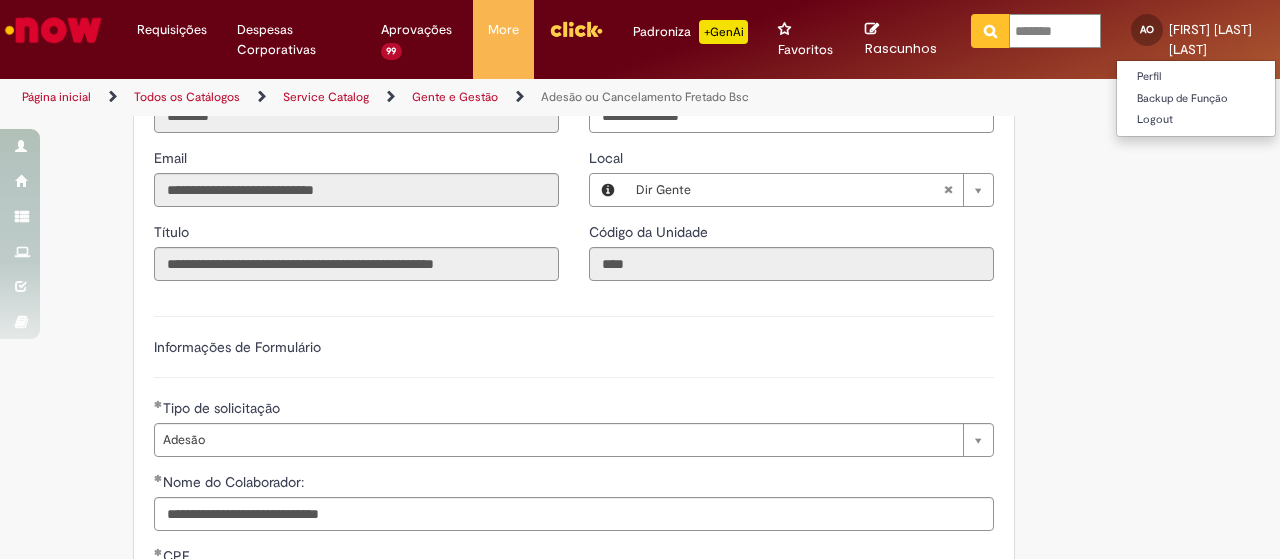 click at bounding box center (990, 31) 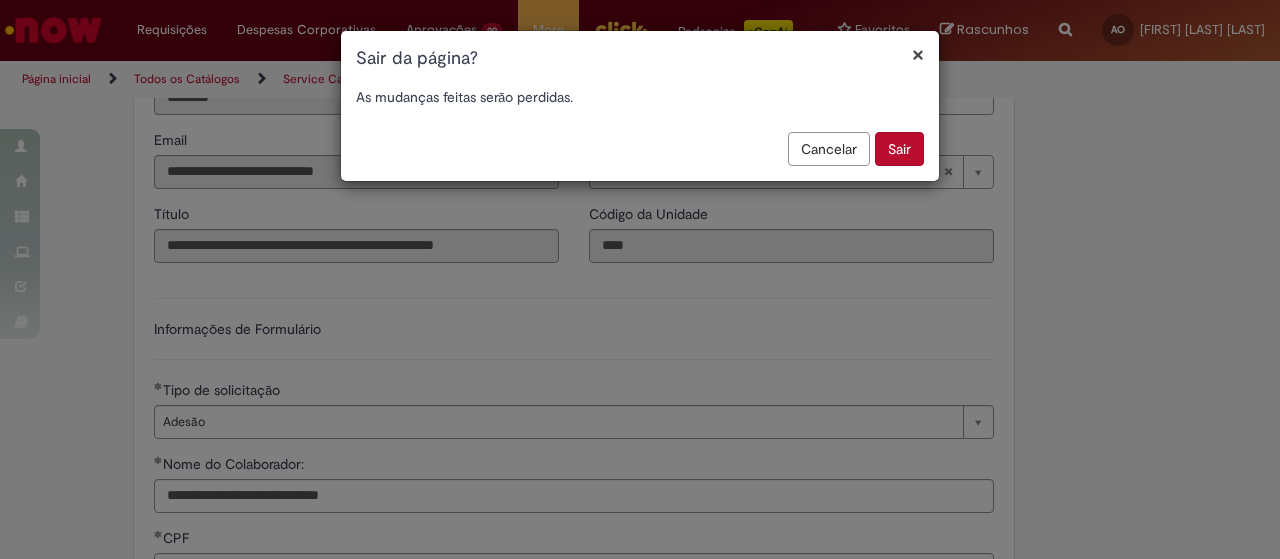 click on "Sair" at bounding box center (899, 149) 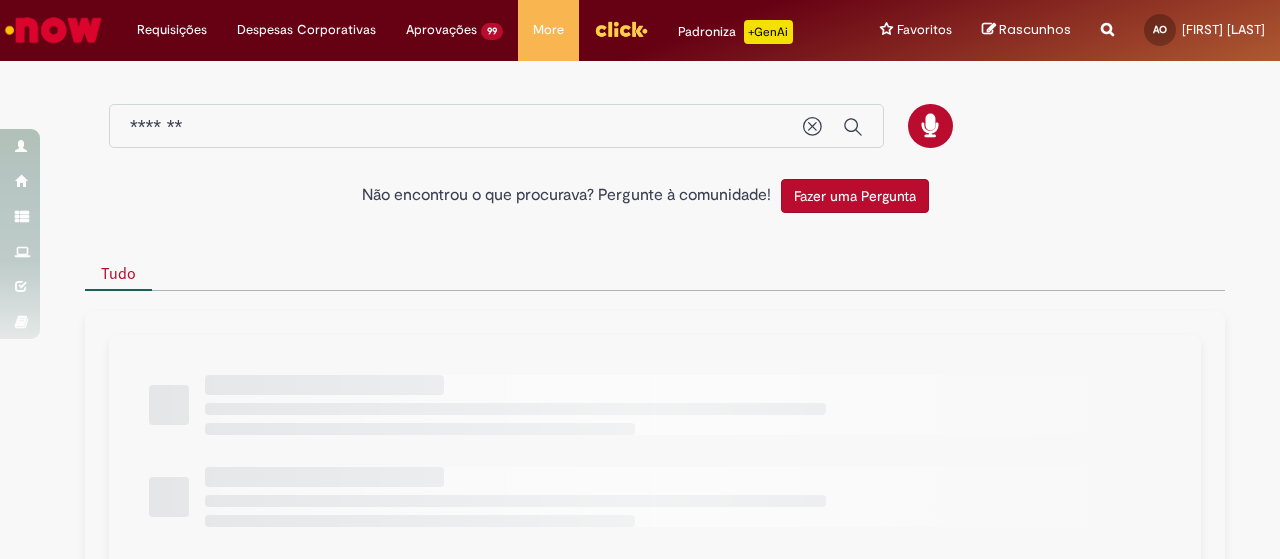 scroll, scrollTop: 0, scrollLeft: 0, axis: both 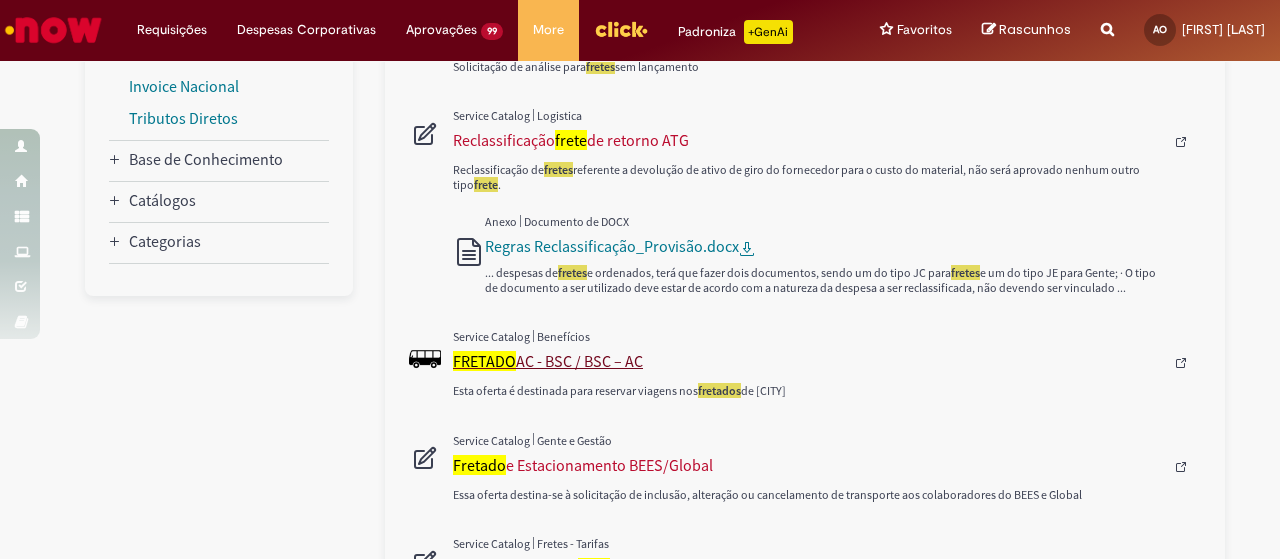 click on "FRETADO  AC - BSC / BSC – AC" at bounding box center [808, 361] 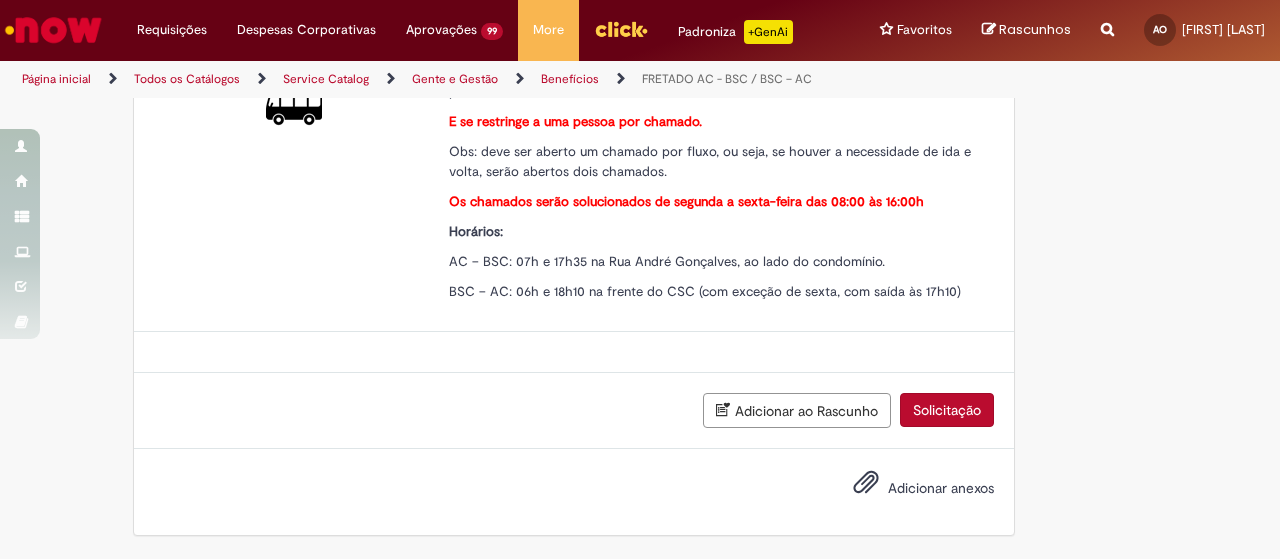scroll, scrollTop: 0, scrollLeft: 0, axis: both 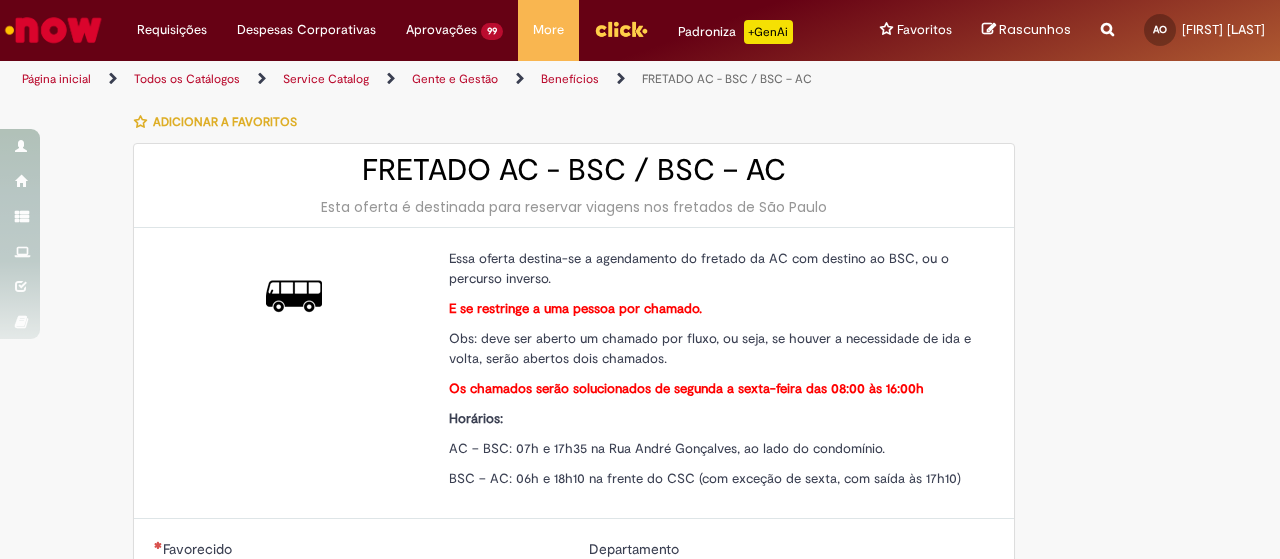 type on "********" 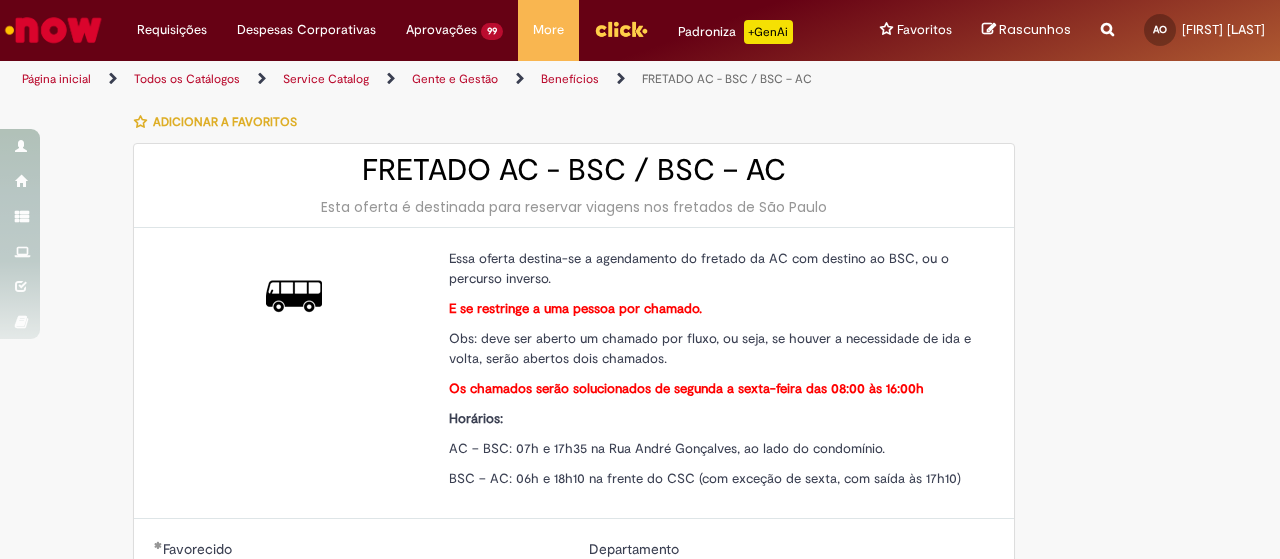 type on "**********" 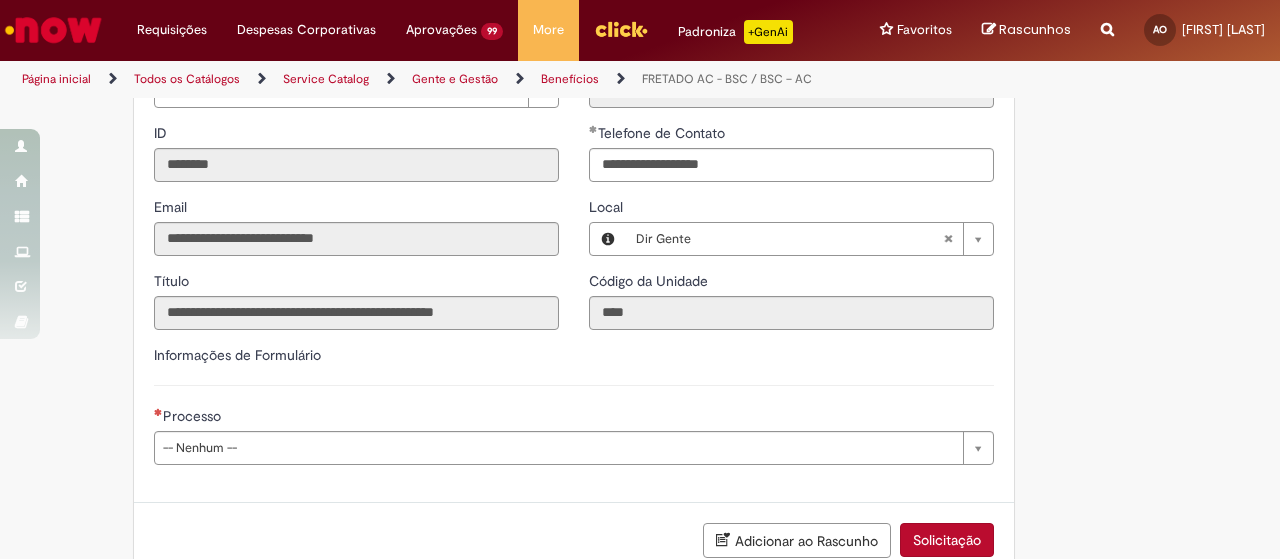 scroll, scrollTop: 492, scrollLeft: 0, axis: vertical 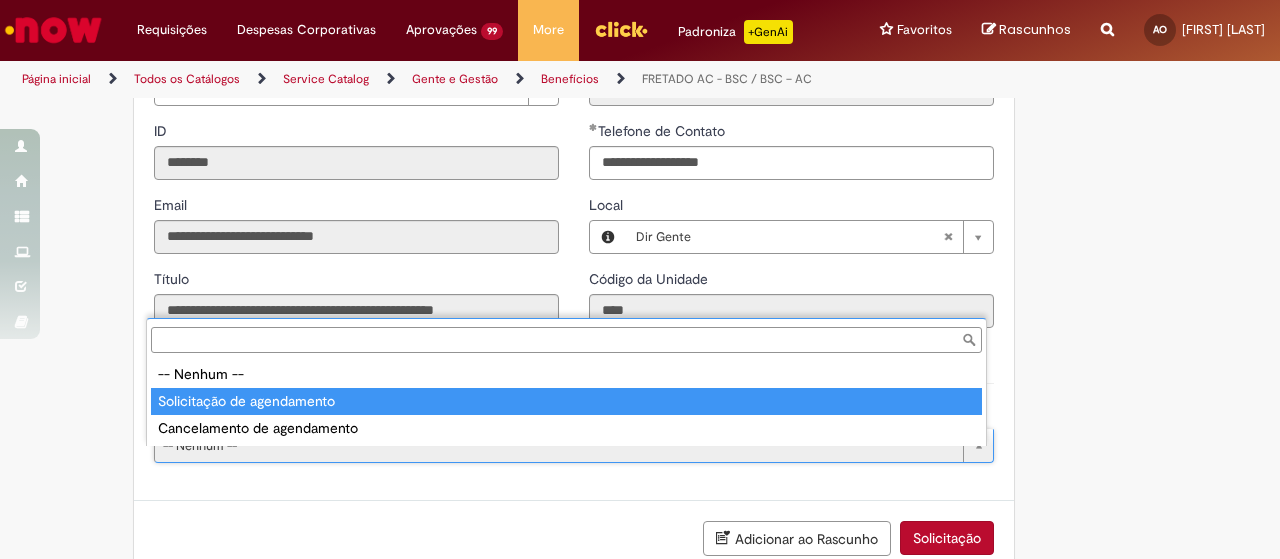 type on "**********" 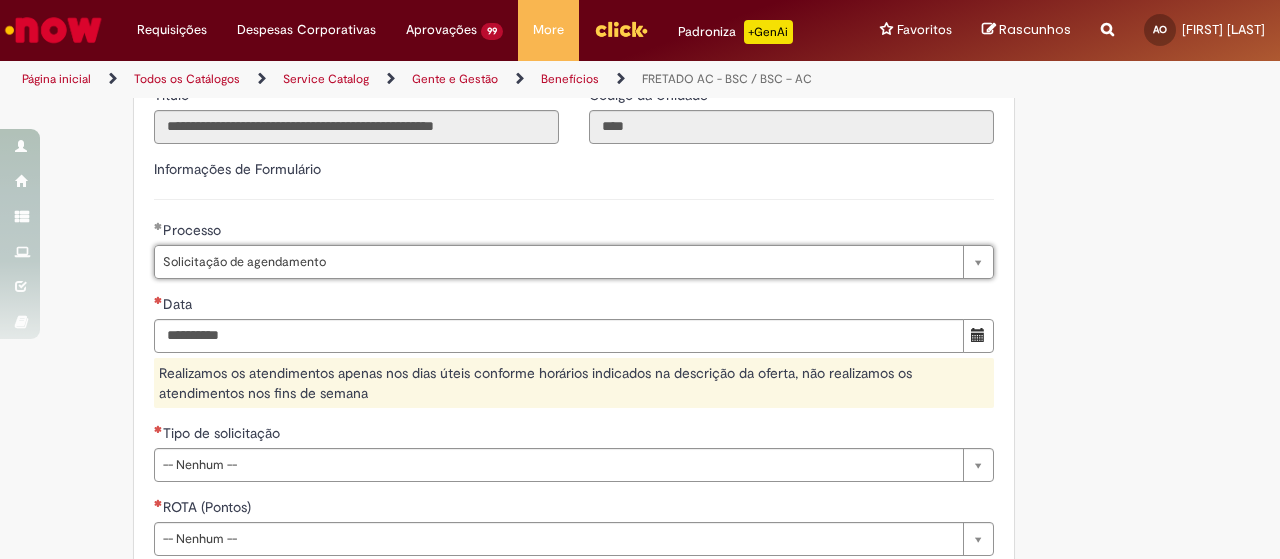scroll, scrollTop: 679, scrollLeft: 0, axis: vertical 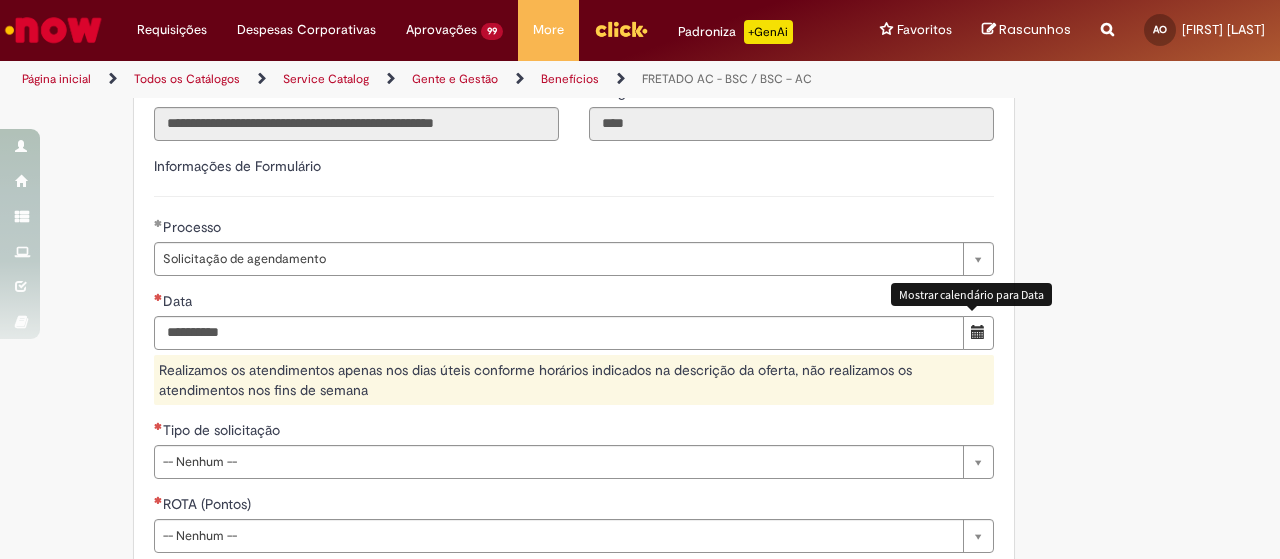 click at bounding box center (978, 332) 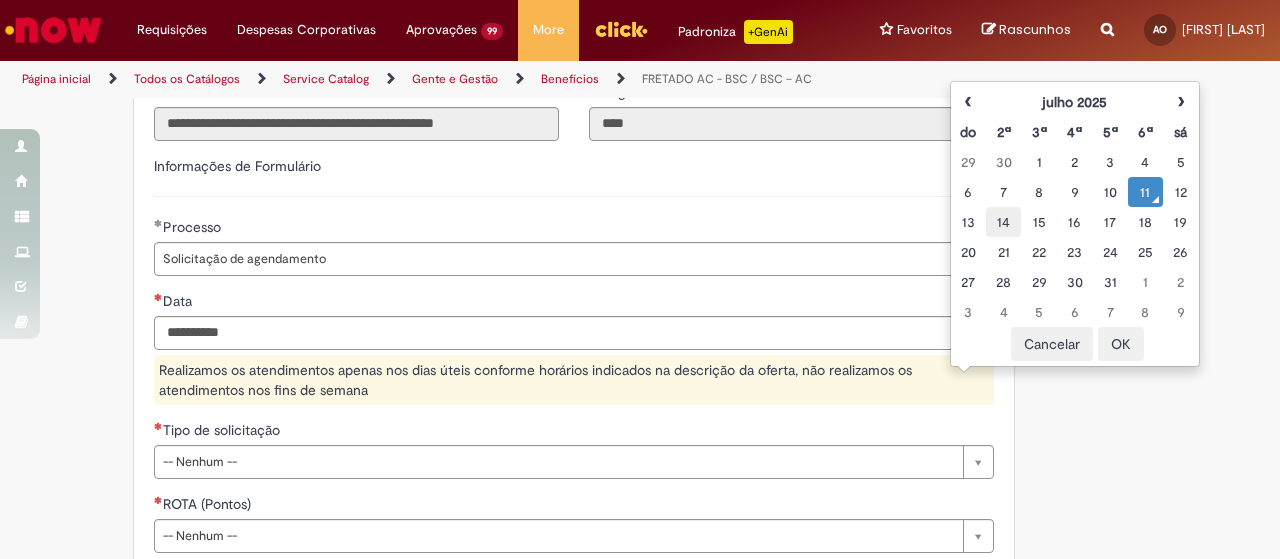 click on "14" at bounding box center (1003, 222) 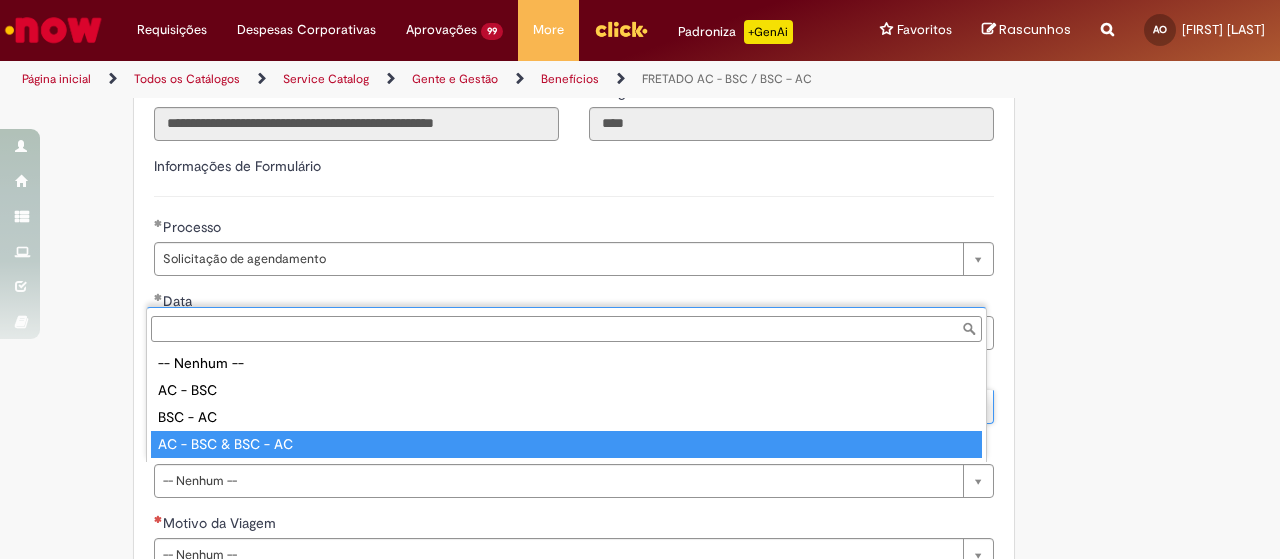 type on "**********" 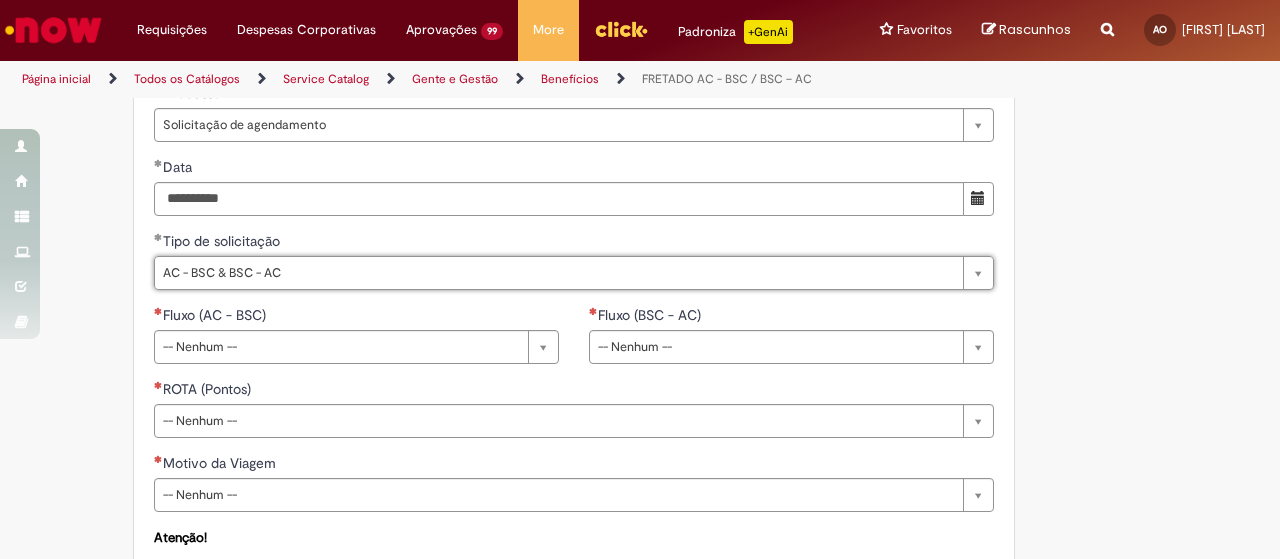 scroll, scrollTop: 854, scrollLeft: 0, axis: vertical 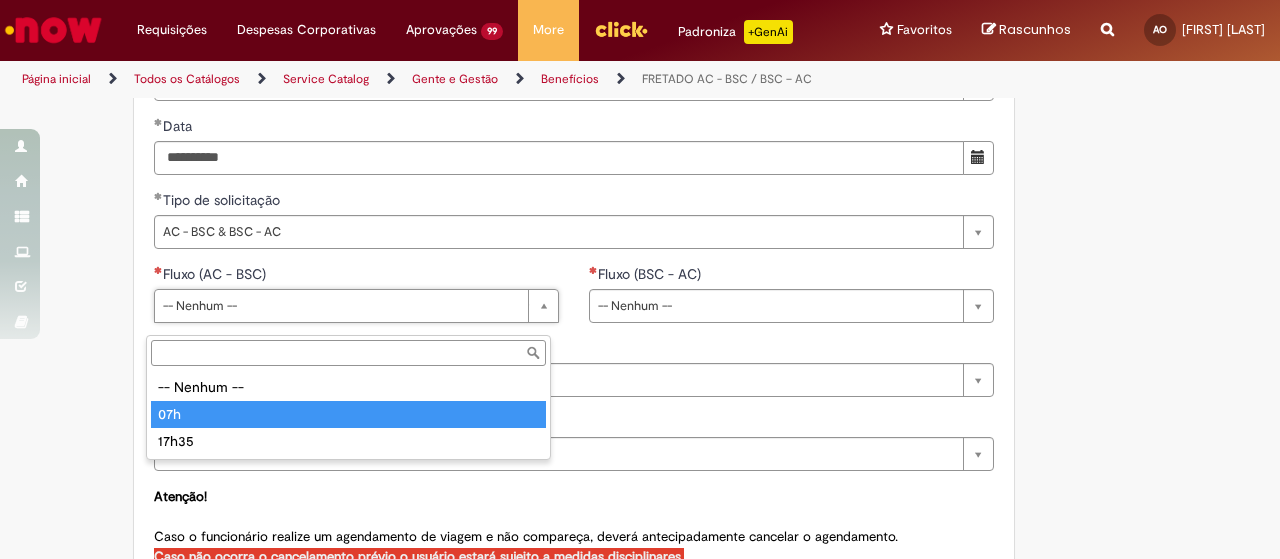type on "***" 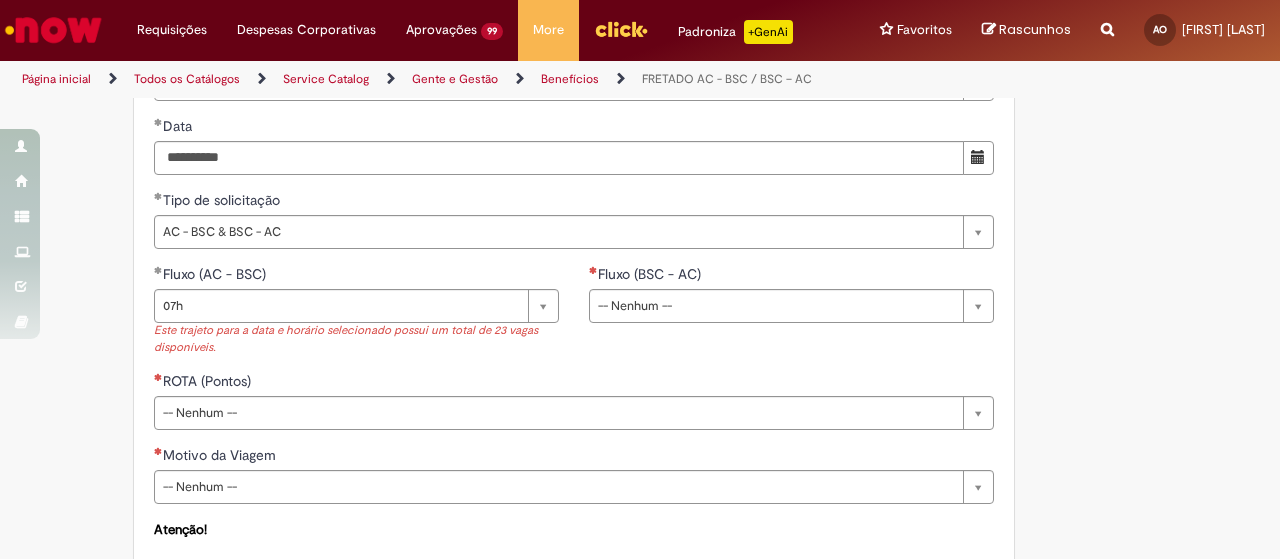 click on "**********" at bounding box center [640, 58] 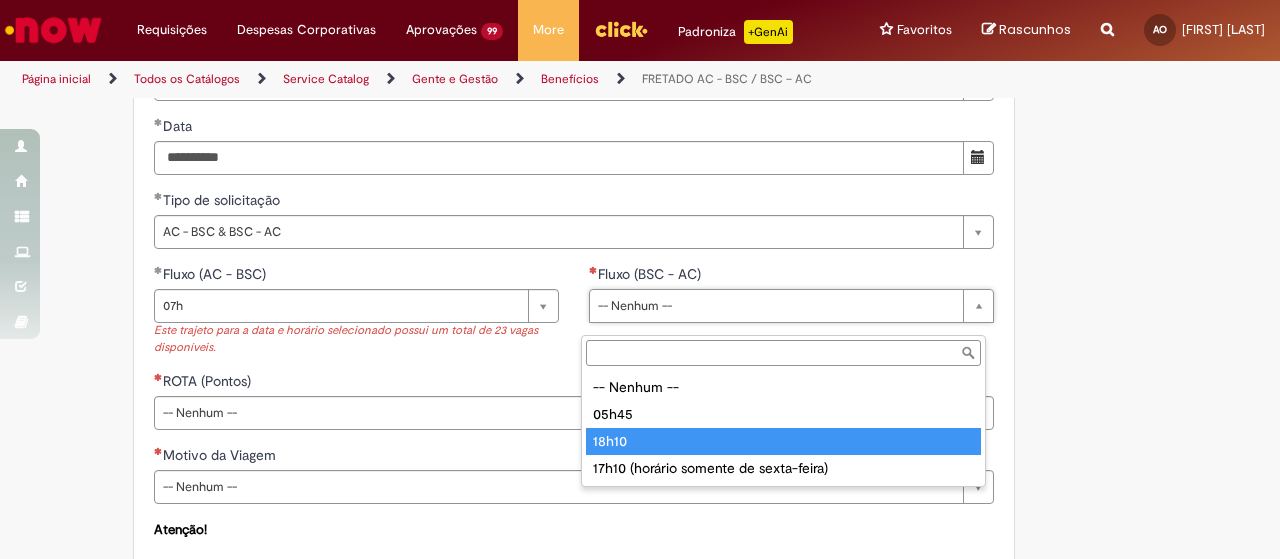 type on "*****" 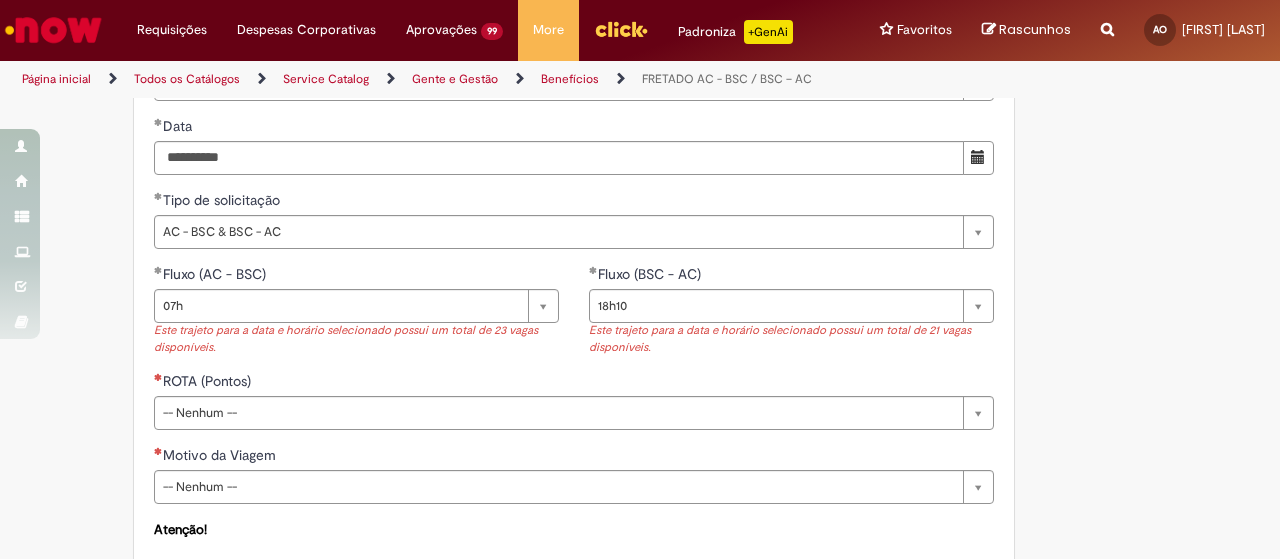 click on "**********" at bounding box center (640, 58) 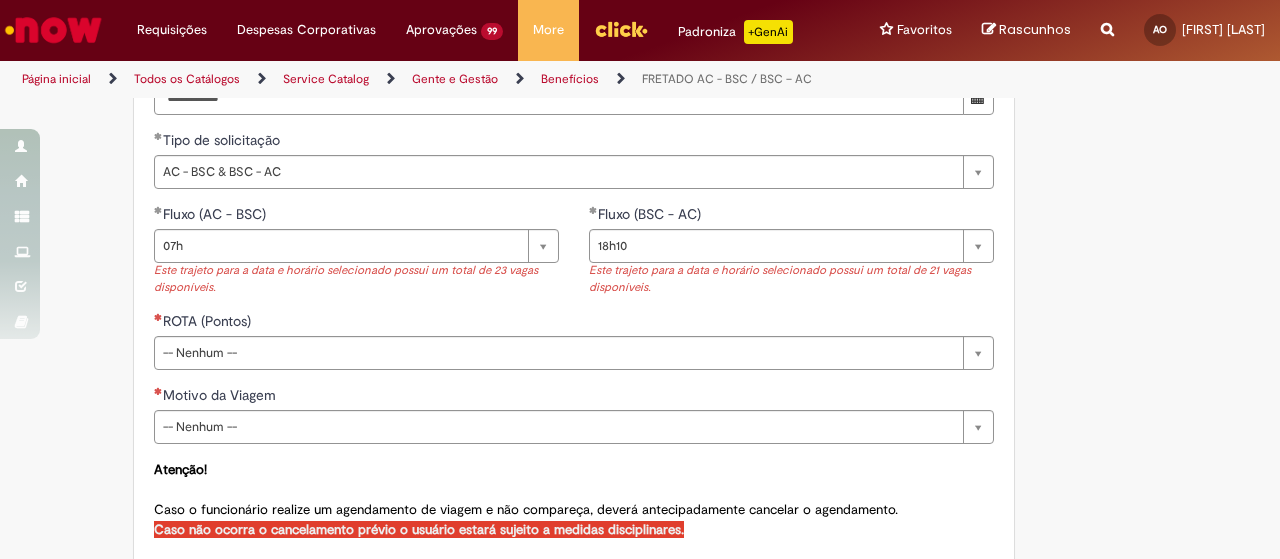 scroll, scrollTop: 936, scrollLeft: 0, axis: vertical 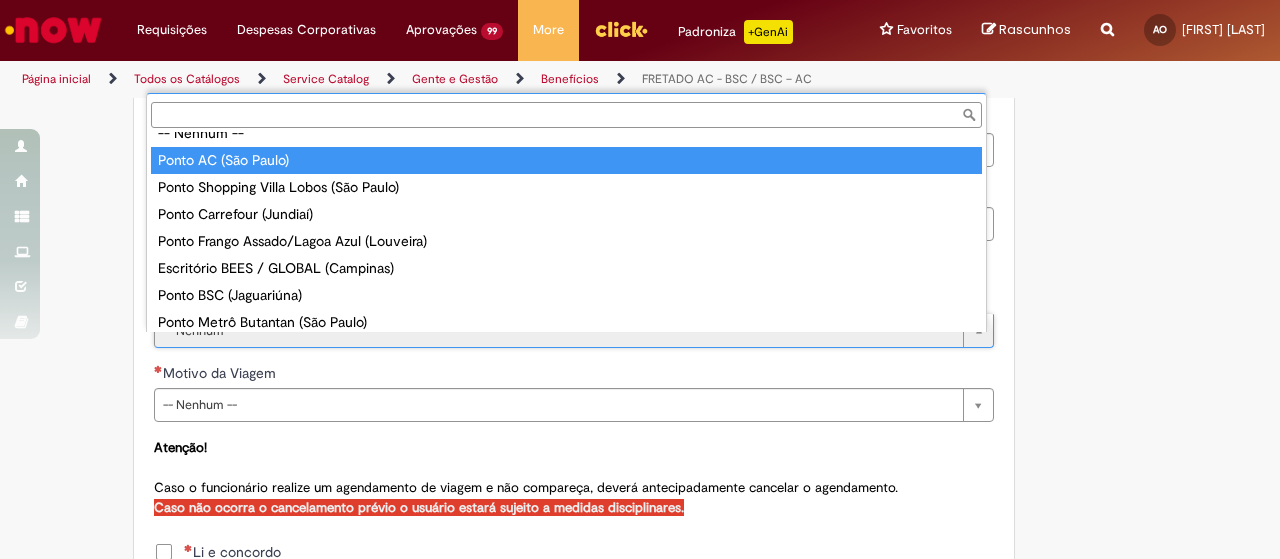 type on "**********" 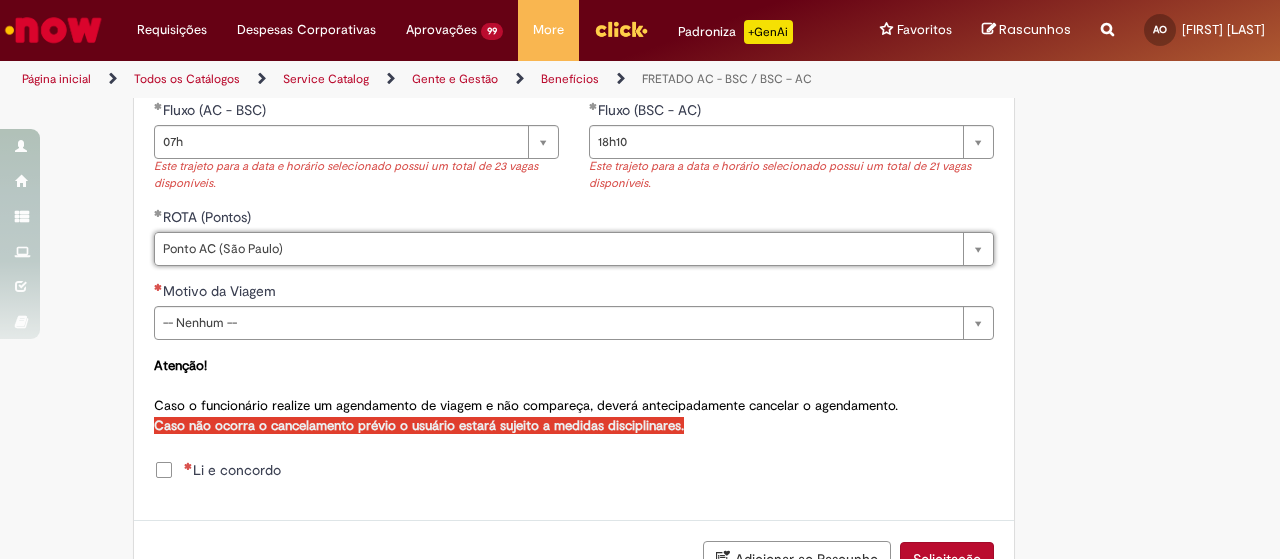 scroll, scrollTop: 1074, scrollLeft: 0, axis: vertical 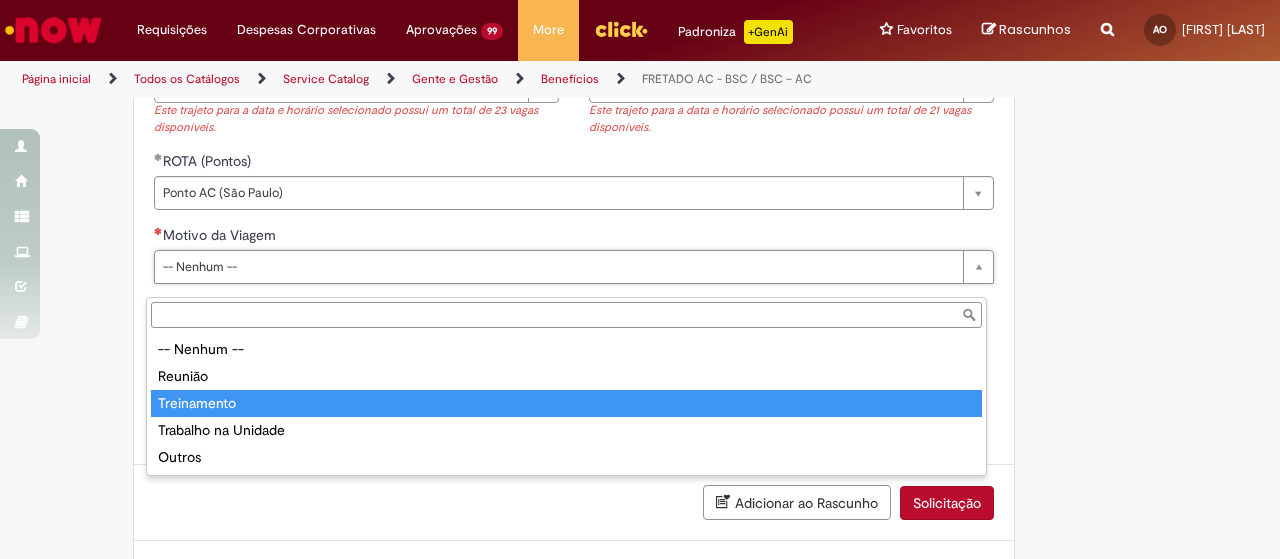 type on "**********" 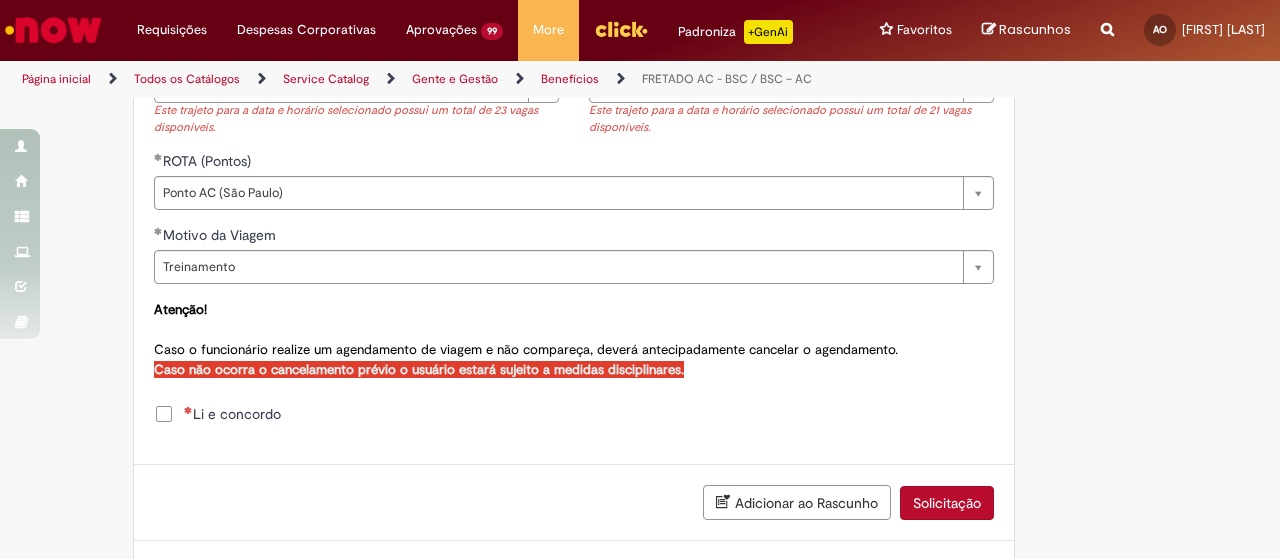 click on "Li e concordo" at bounding box center (232, 414) 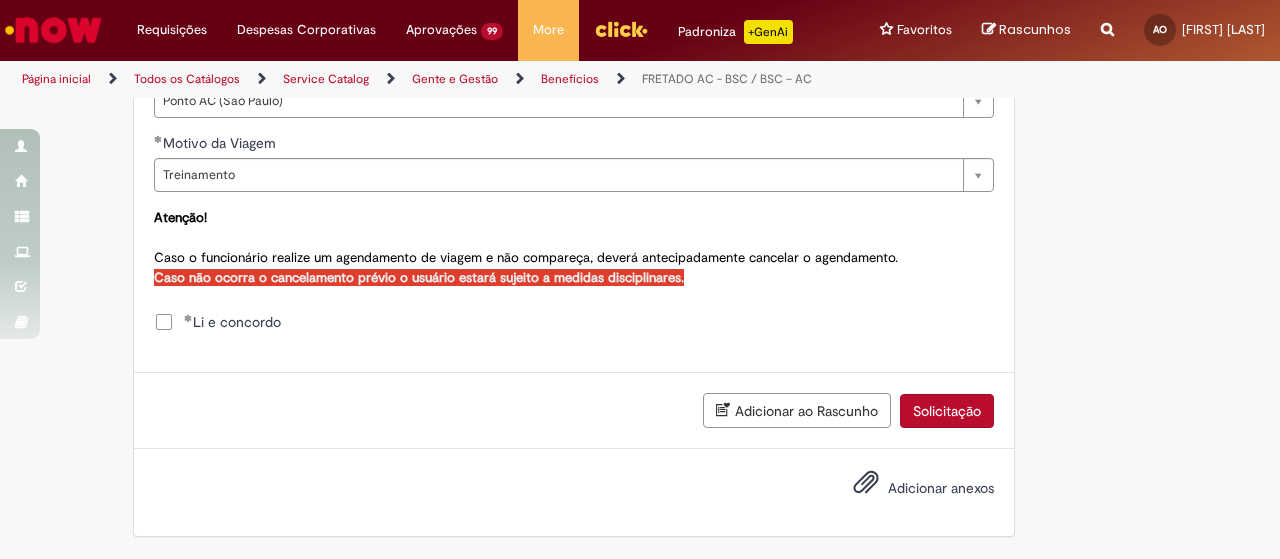 scroll, scrollTop: 1179, scrollLeft: 0, axis: vertical 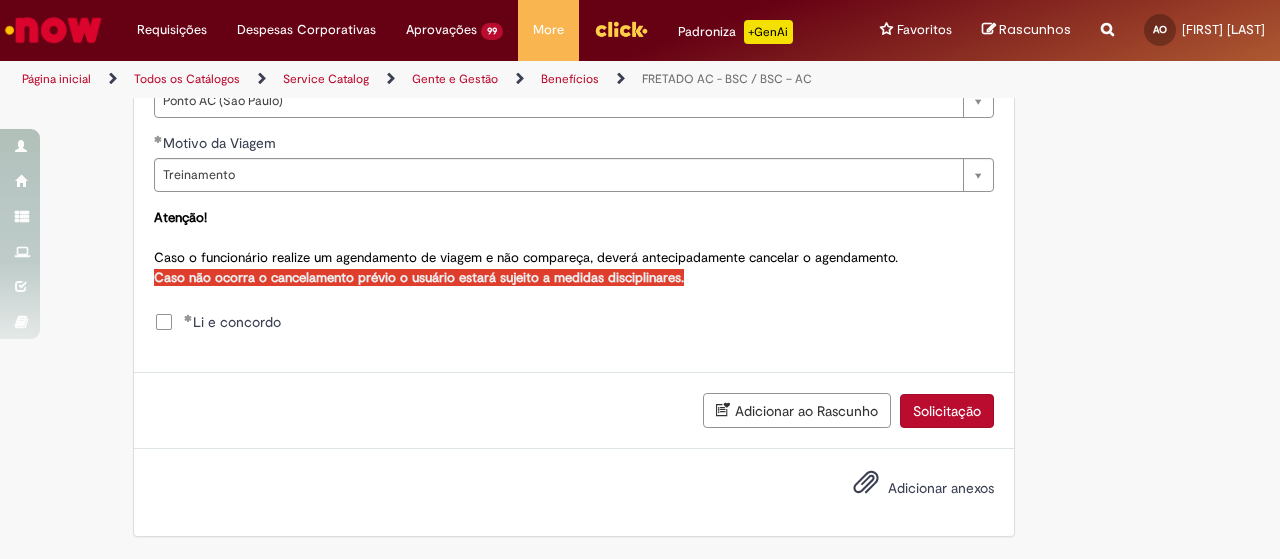click on "Solicitação" at bounding box center (947, 411) 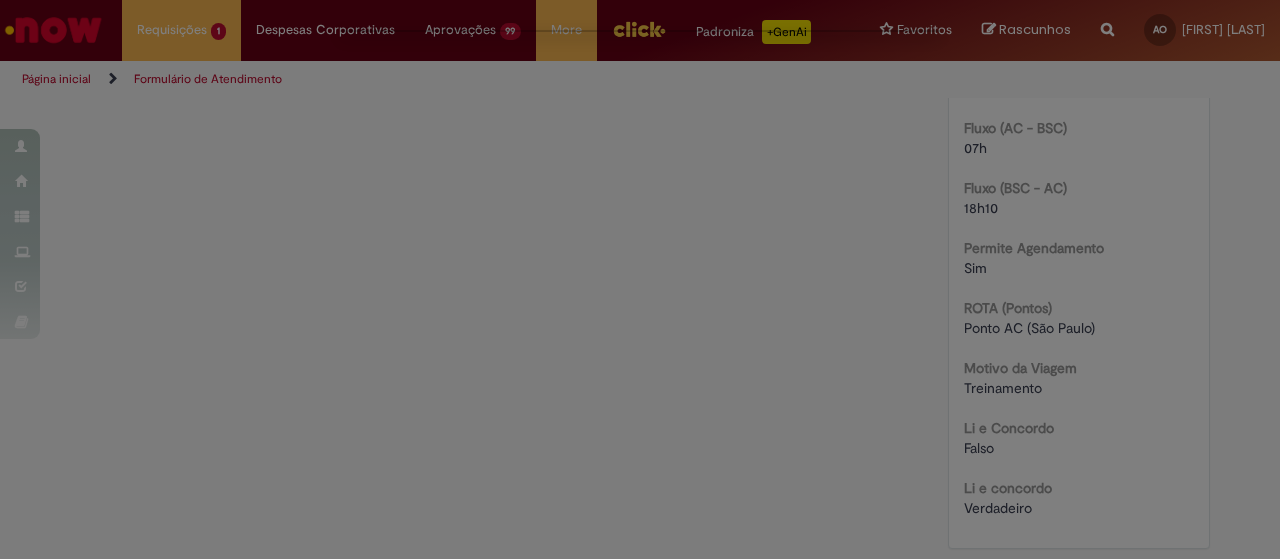 scroll, scrollTop: 0, scrollLeft: 0, axis: both 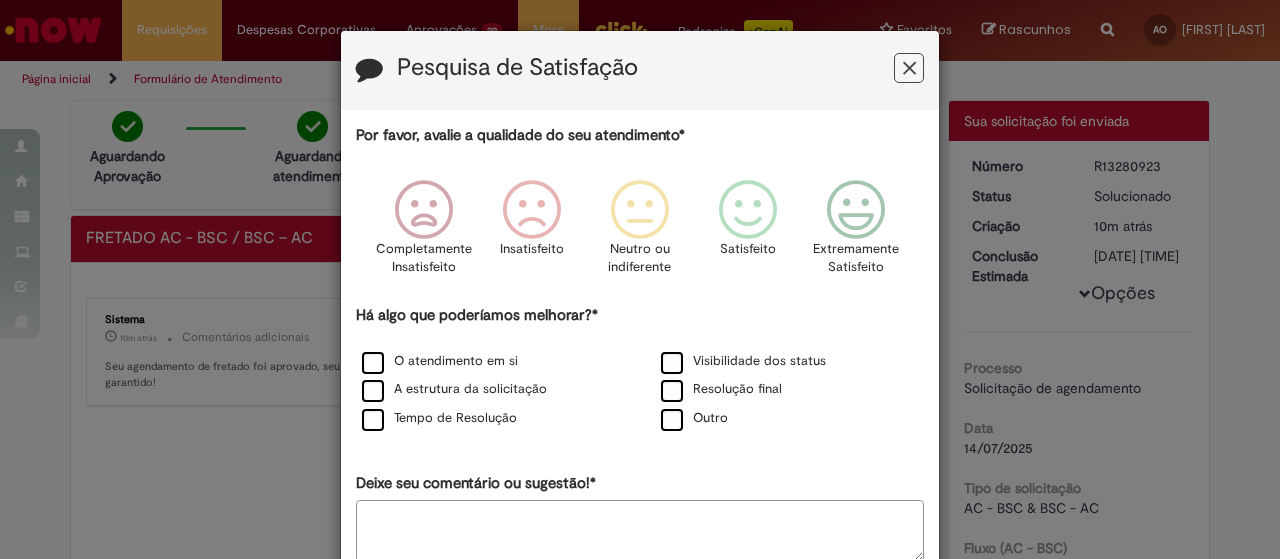 click at bounding box center [909, 68] 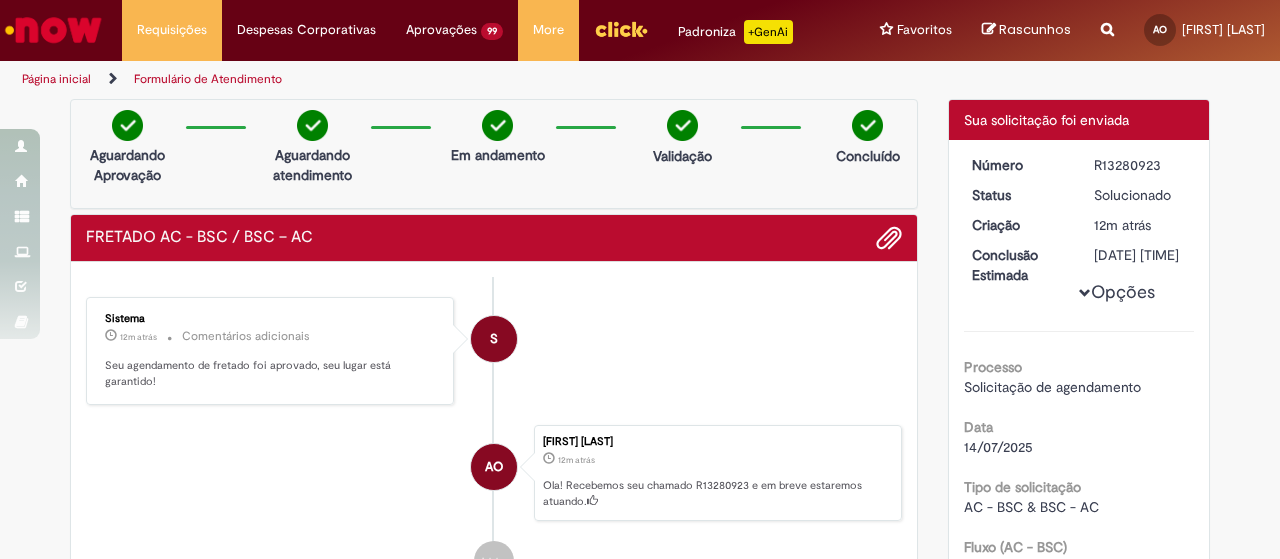 scroll, scrollTop: 0, scrollLeft: 0, axis: both 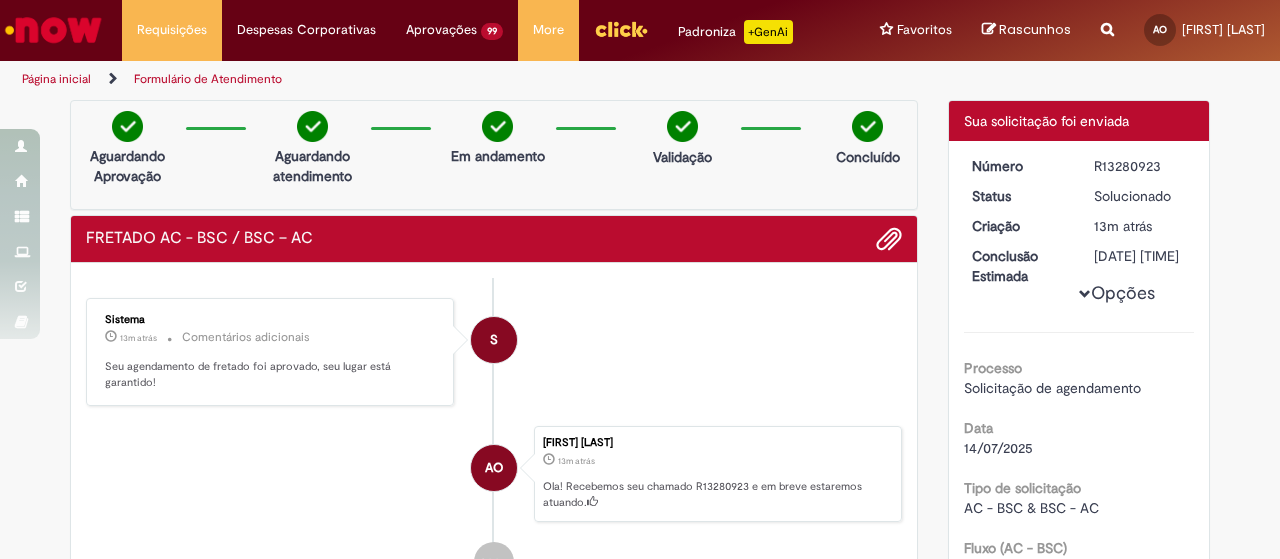 click on "S
Sistema
13m atrás 13 minutos atrás     Comentários adicionais
Seu agendamento de fretado foi aprovado, seu lugar está garantido!" at bounding box center [494, 352] 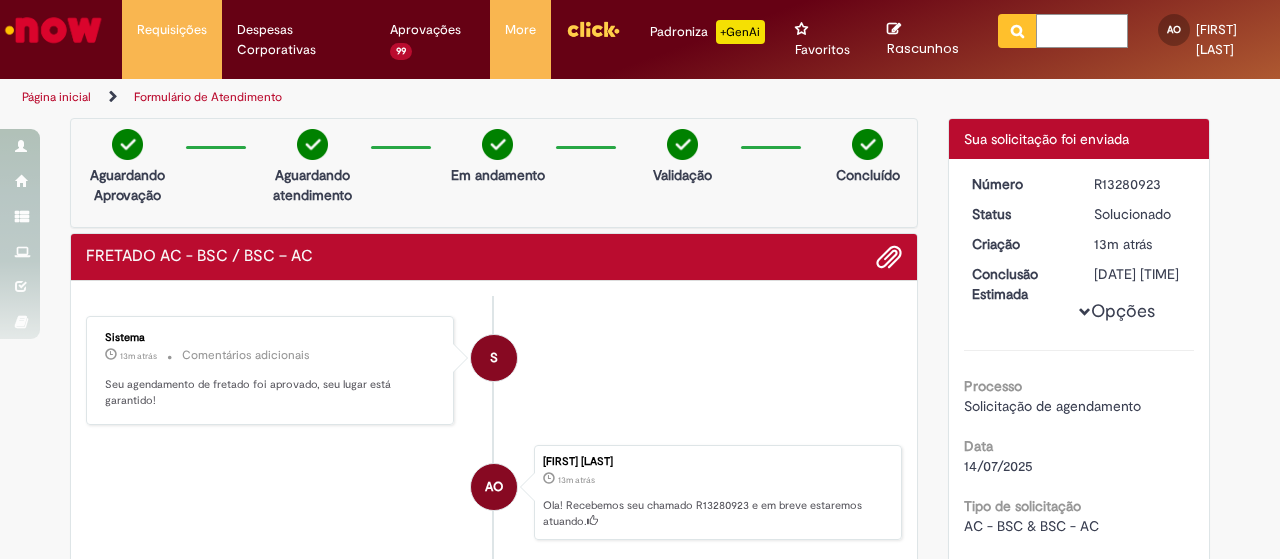 click at bounding box center [1082, 31] 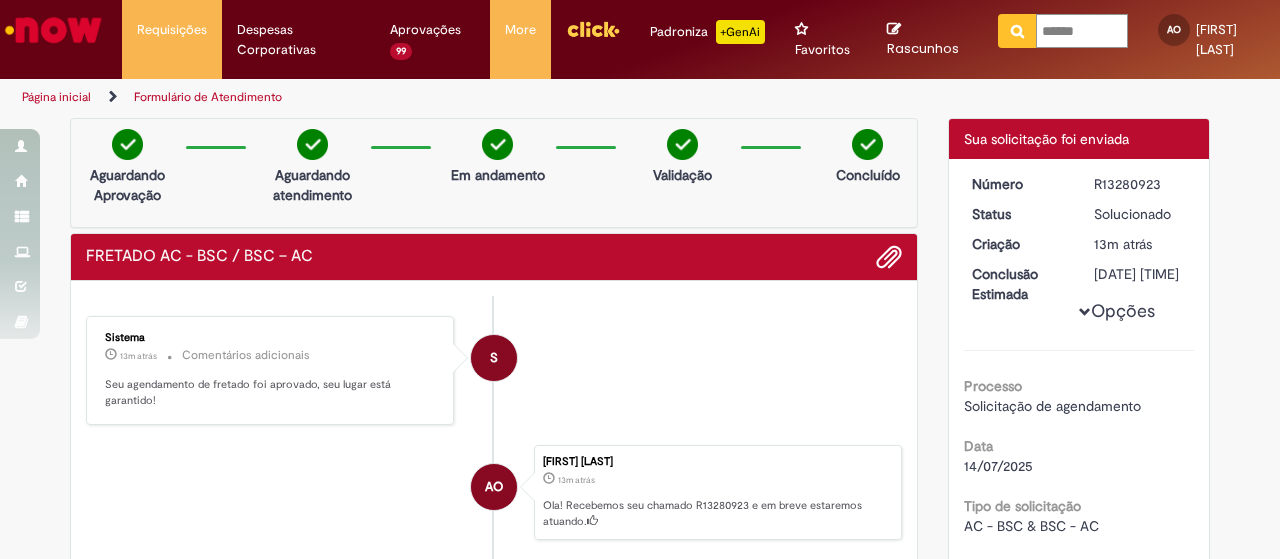type on "*******" 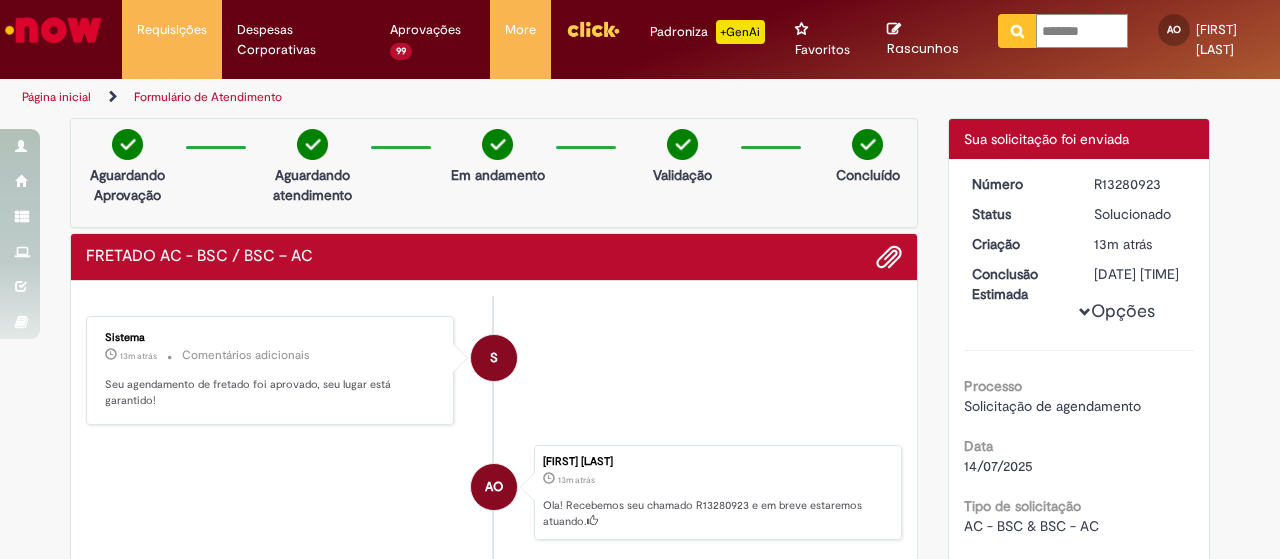 click at bounding box center [1017, 31] 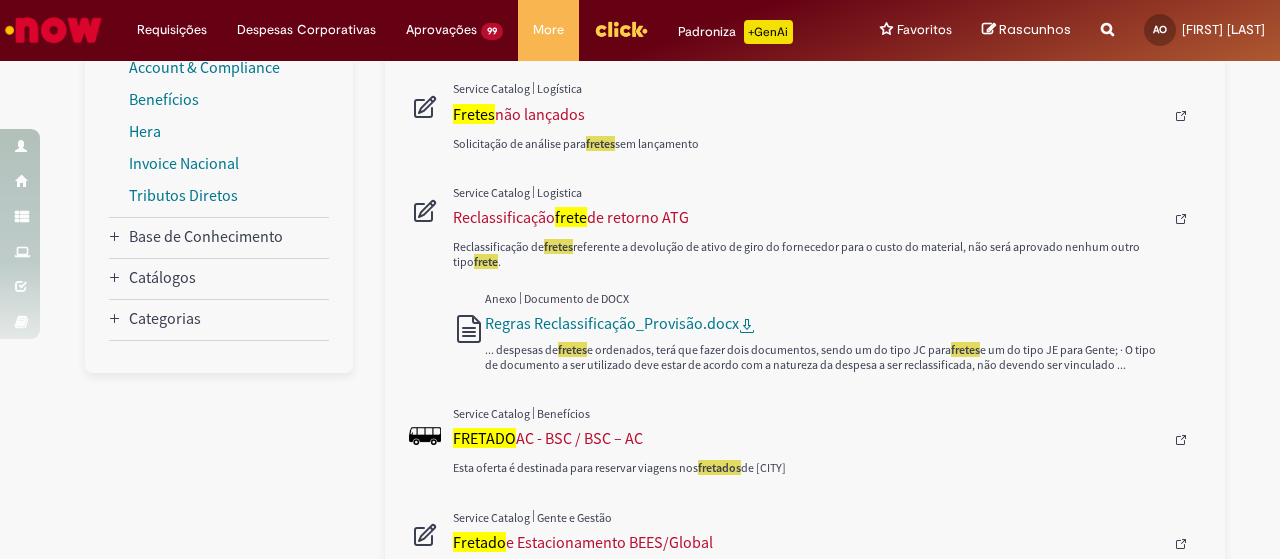 scroll, scrollTop: 537, scrollLeft: 0, axis: vertical 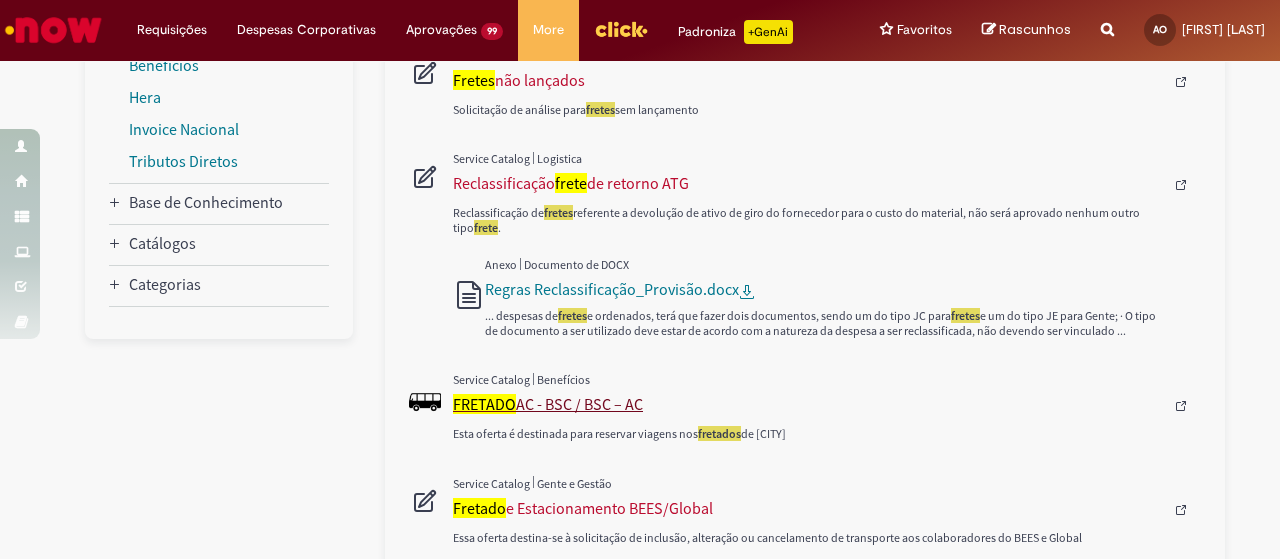 click on "FRETADO  AC - BSC / BSC – AC" at bounding box center [808, 404] 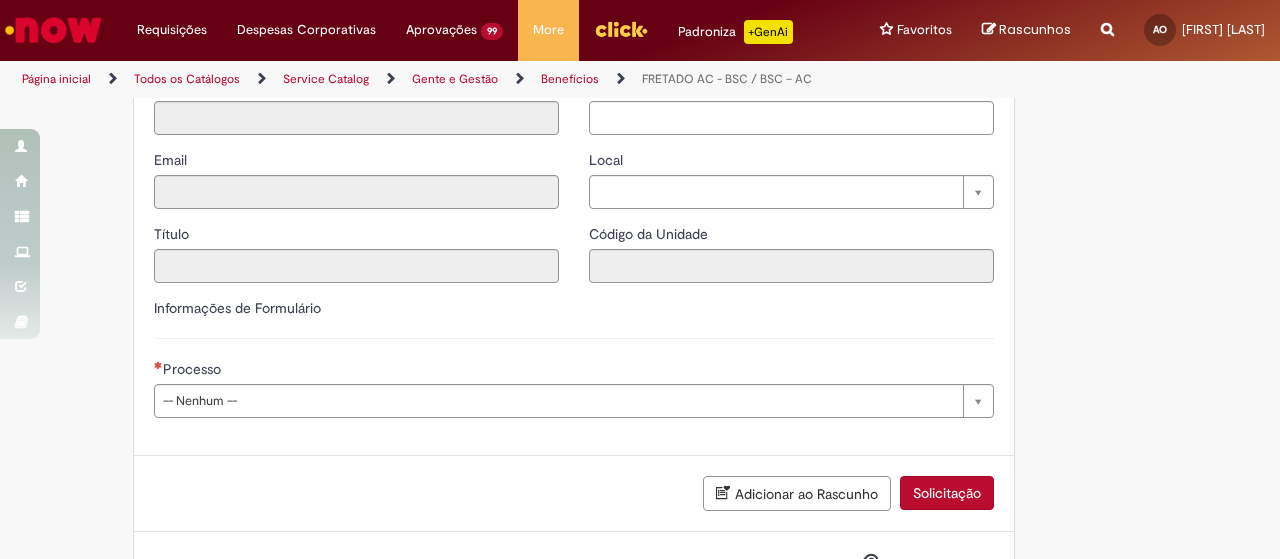type on "********" 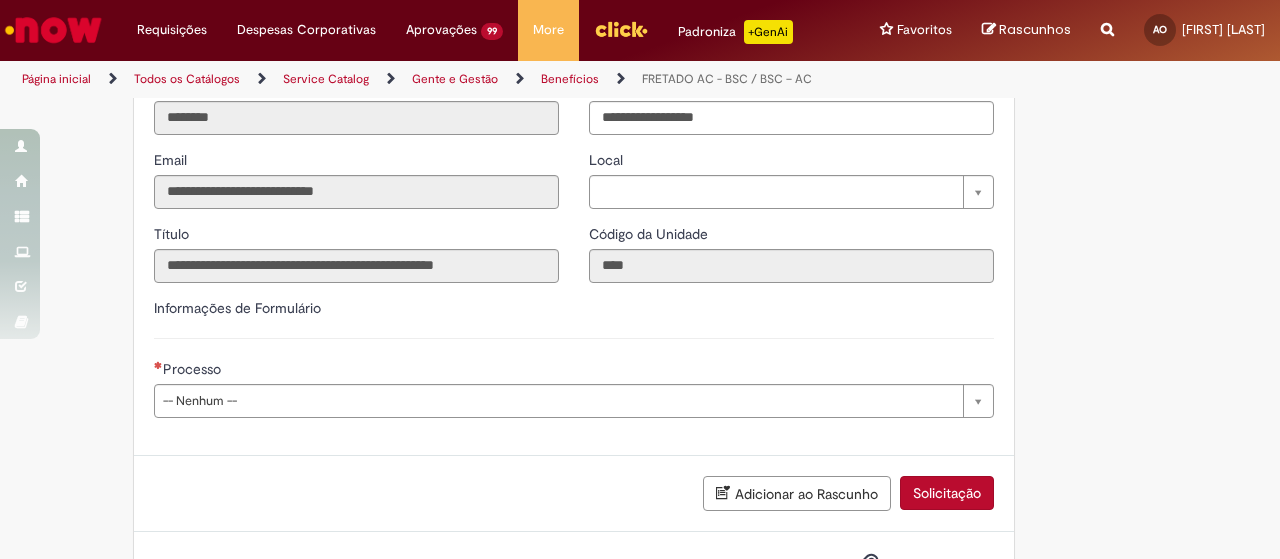 scroll, scrollTop: 0, scrollLeft: 0, axis: both 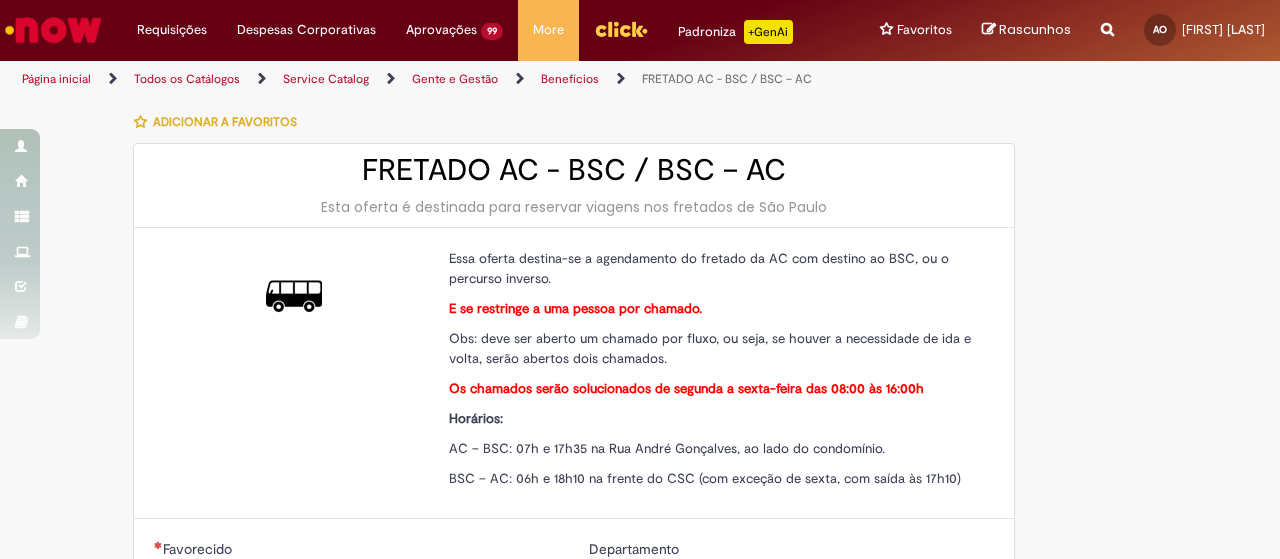 type on "**********" 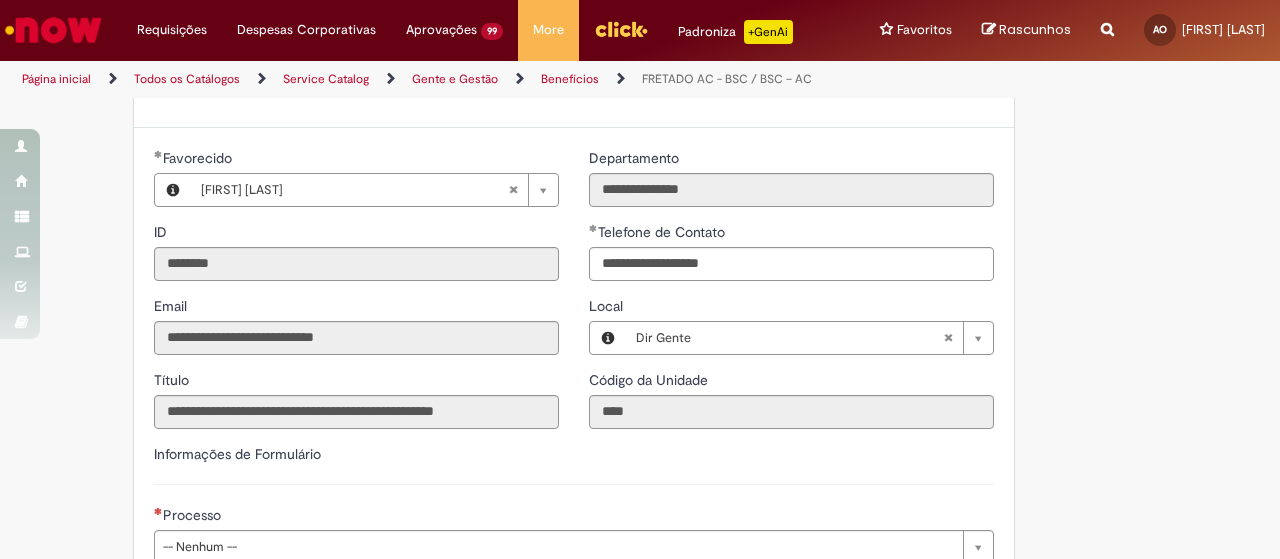 scroll, scrollTop: 340, scrollLeft: 0, axis: vertical 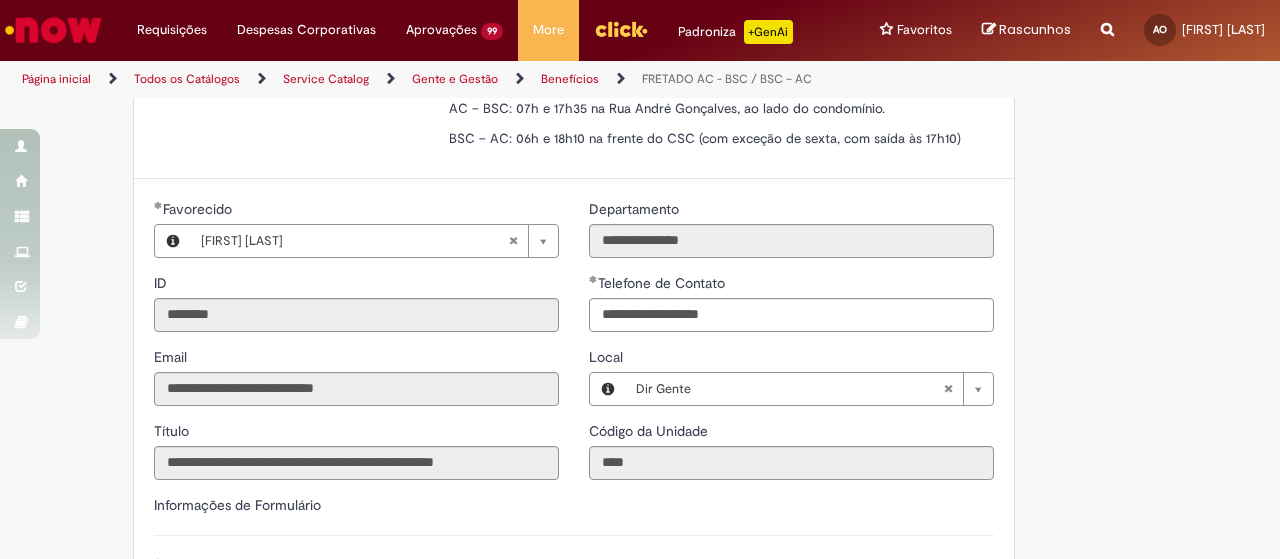 click at bounding box center [1107, 18] 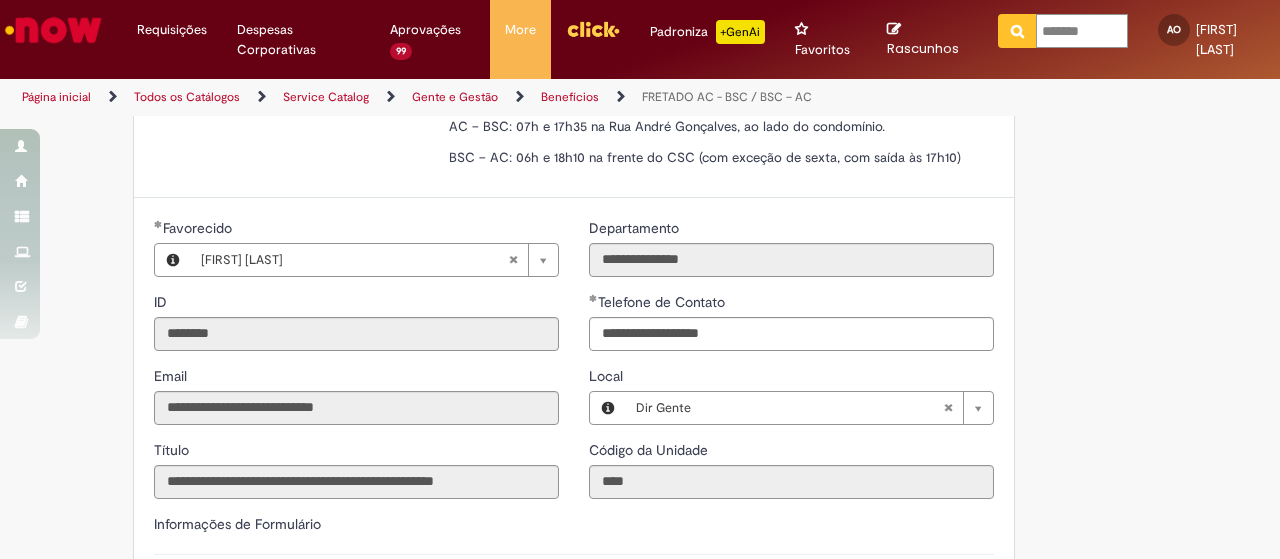 click on "*******" at bounding box center [1082, 31] 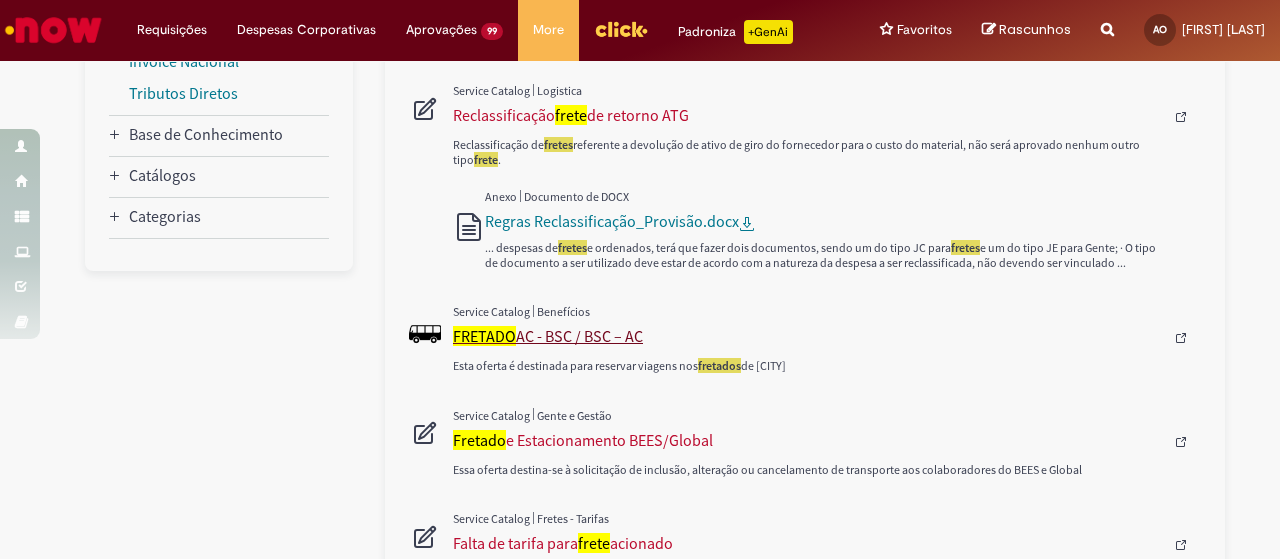 scroll, scrollTop: 626, scrollLeft: 0, axis: vertical 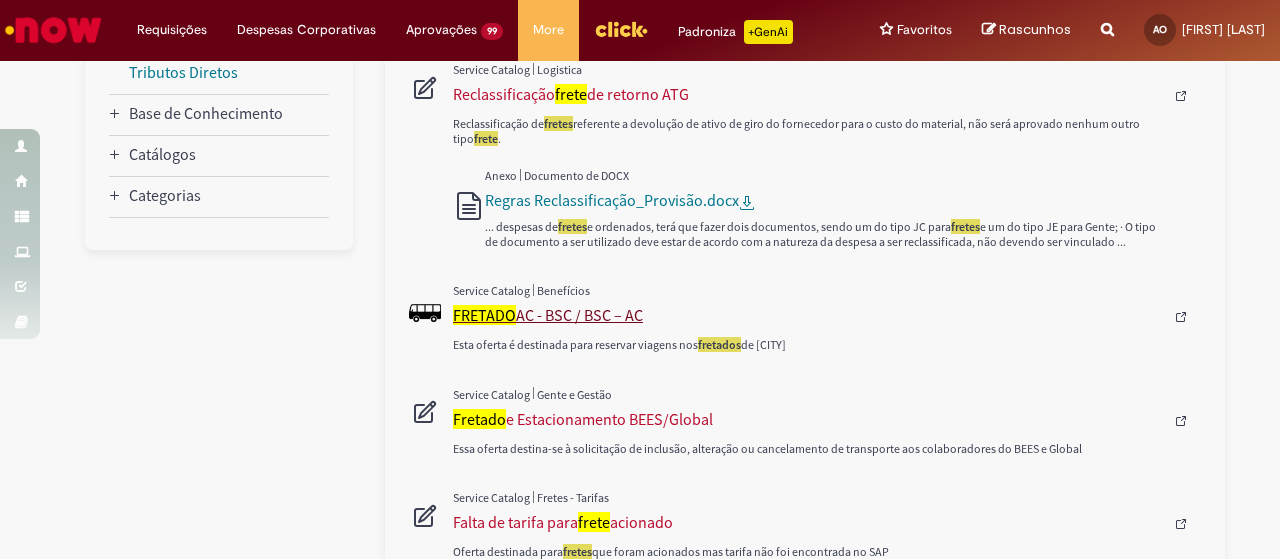 click on "FRETADO  AC - BSC / BSC – AC" at bounding box center (808, 315) 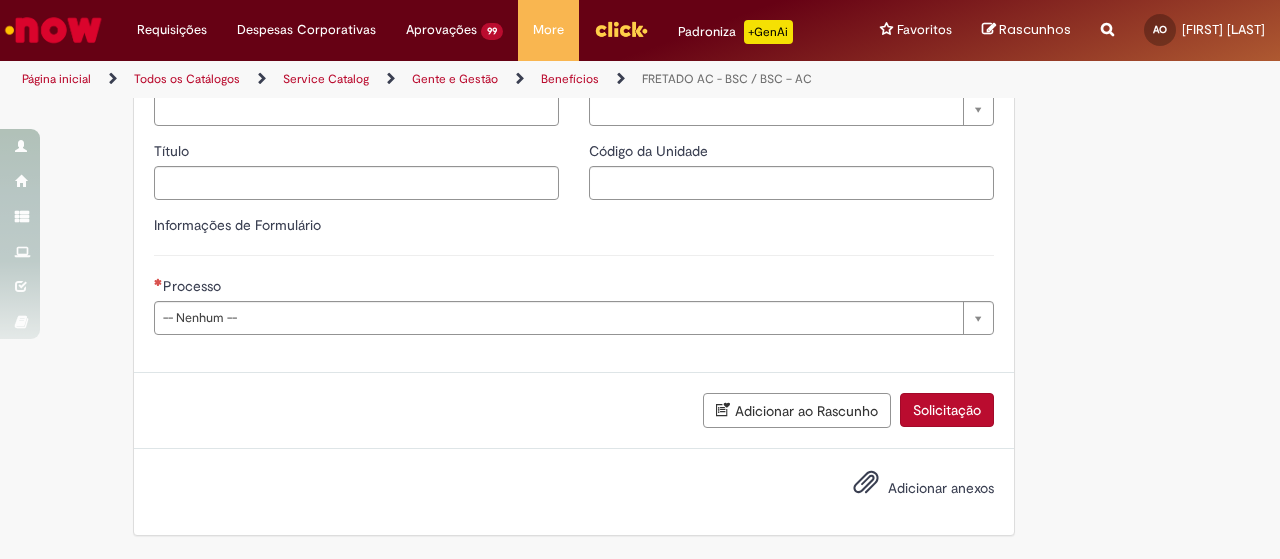 scroll, scrollTop: 0, scrollLeft: 0, axis: both 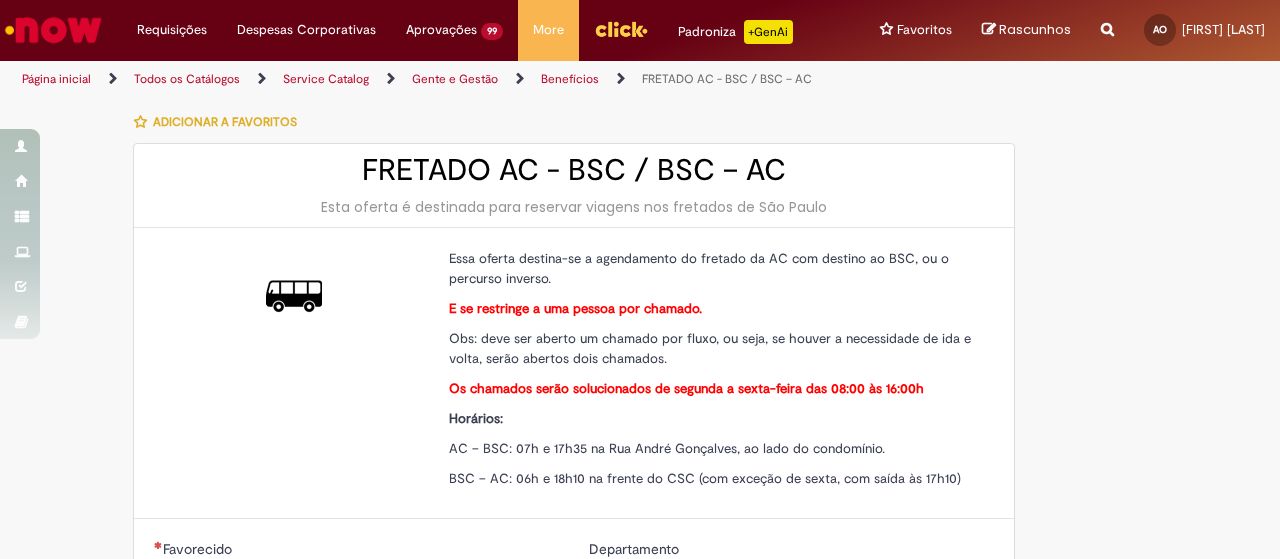 type on "********" 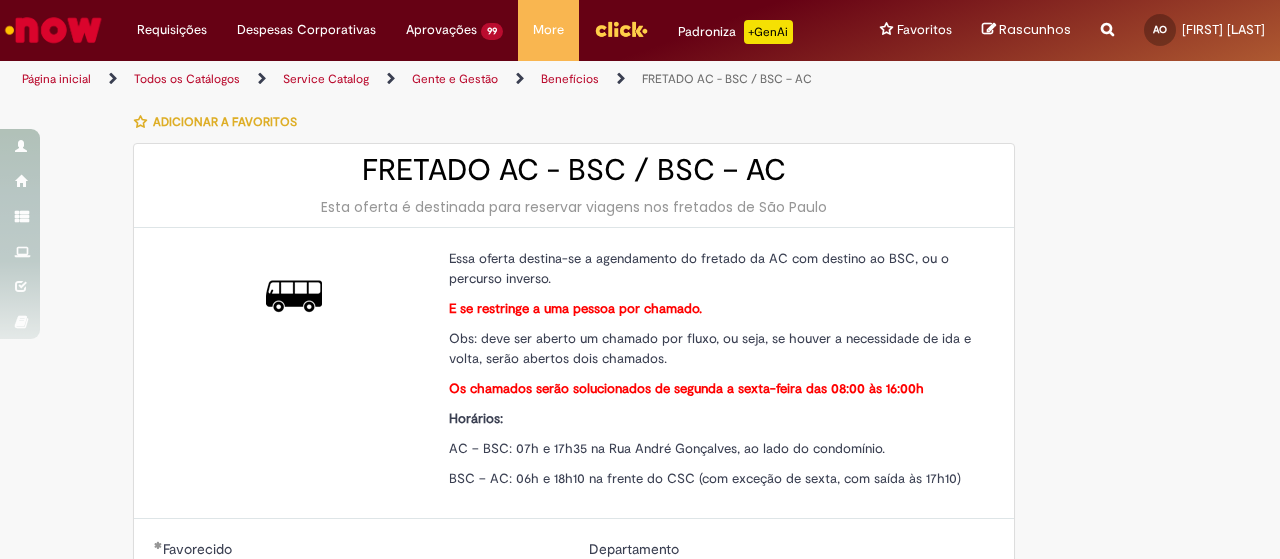 type on "**********" 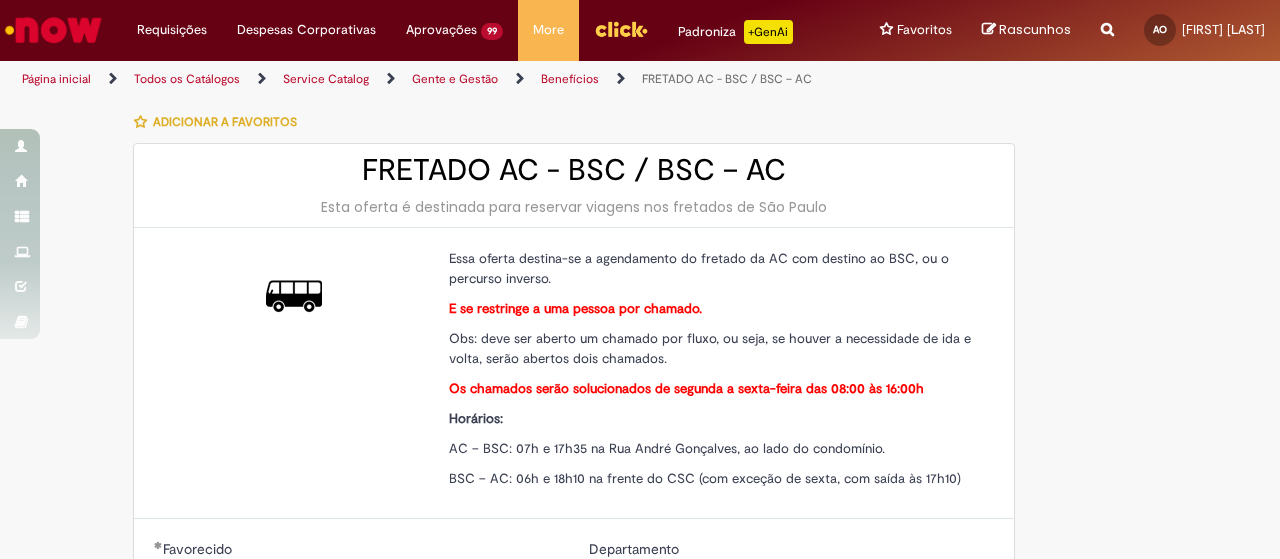 click at bounding box center (1127, 121) 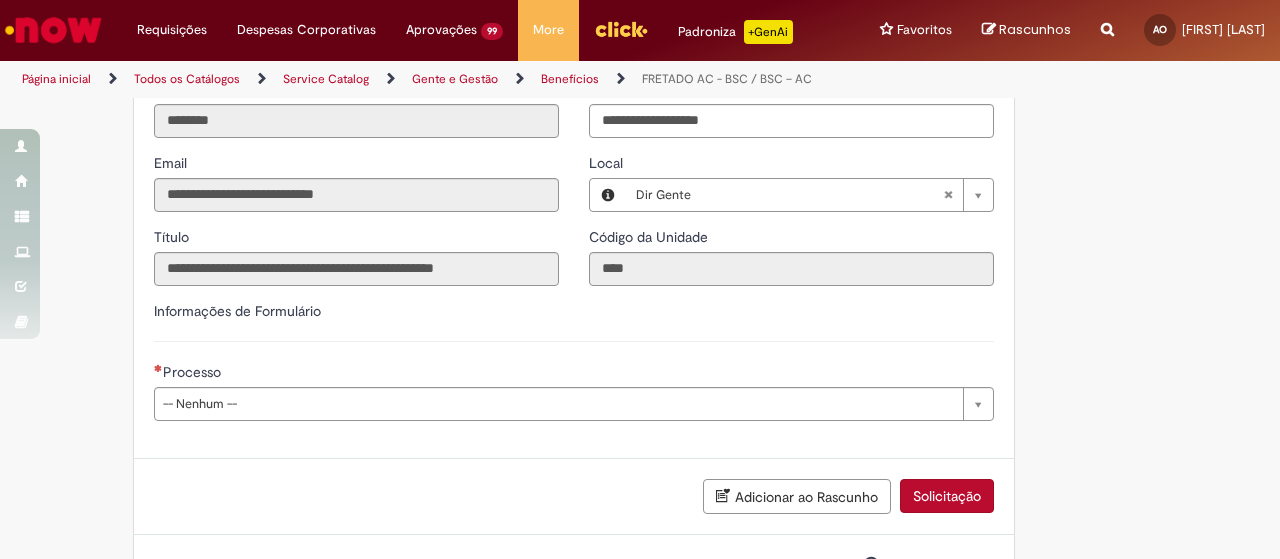 scroll, scrollTop: 632, scrollLeft: 0, axis: vertical 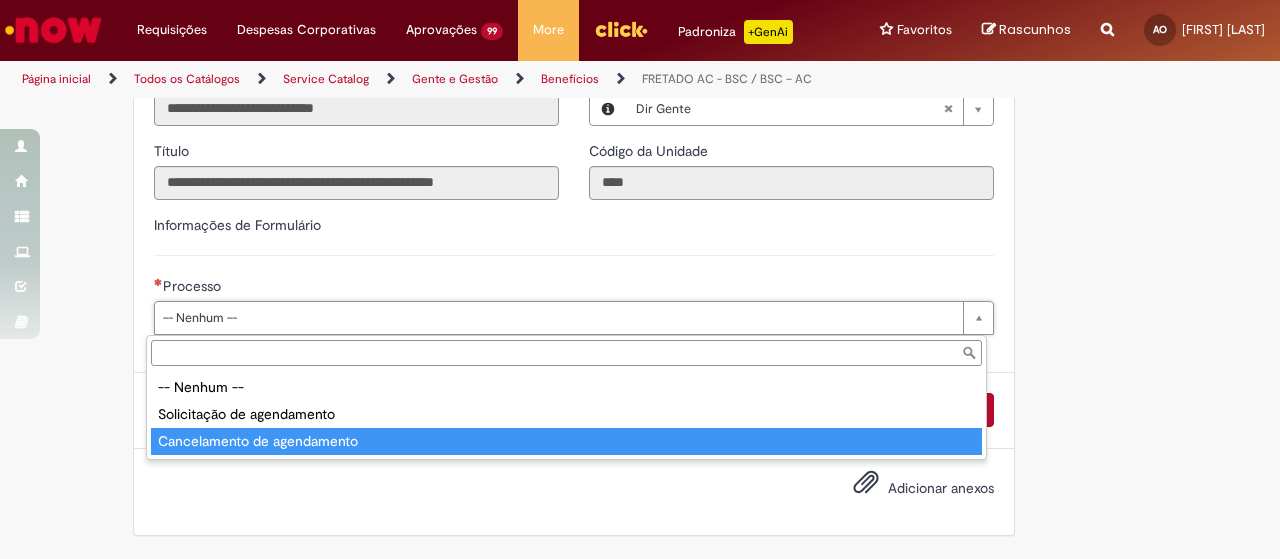 type on "**********" 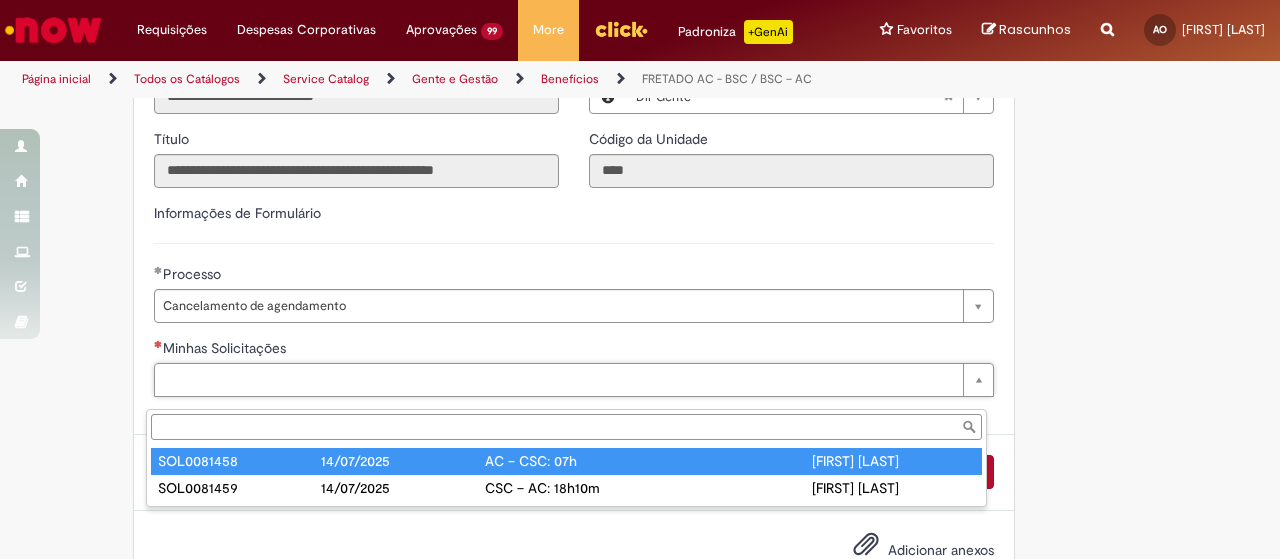type on "**********" 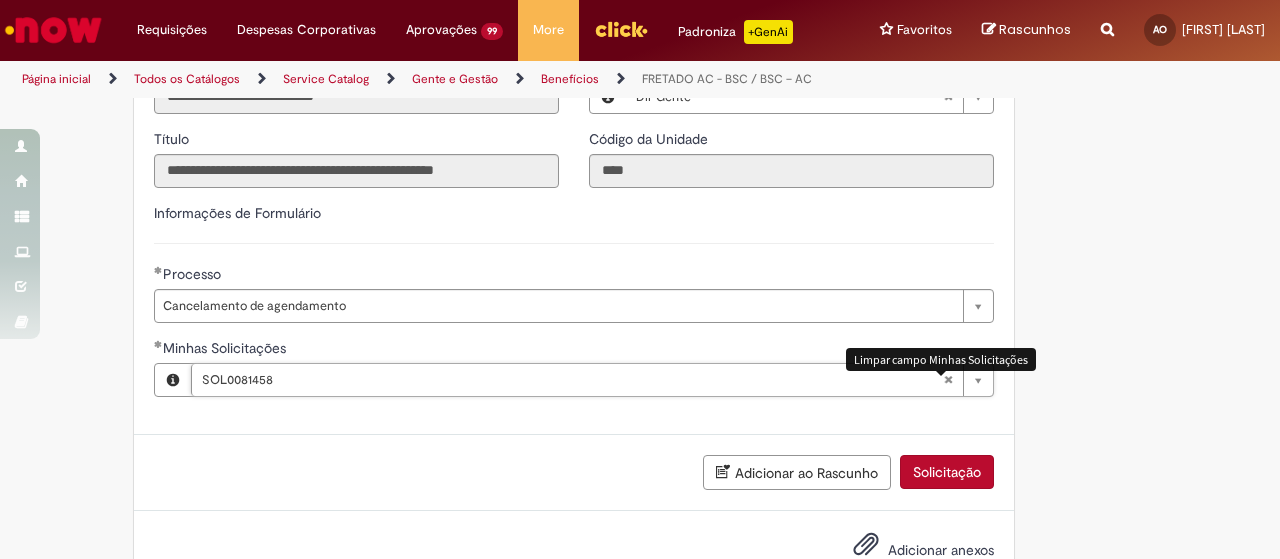 click at bounding box center (948, 380) 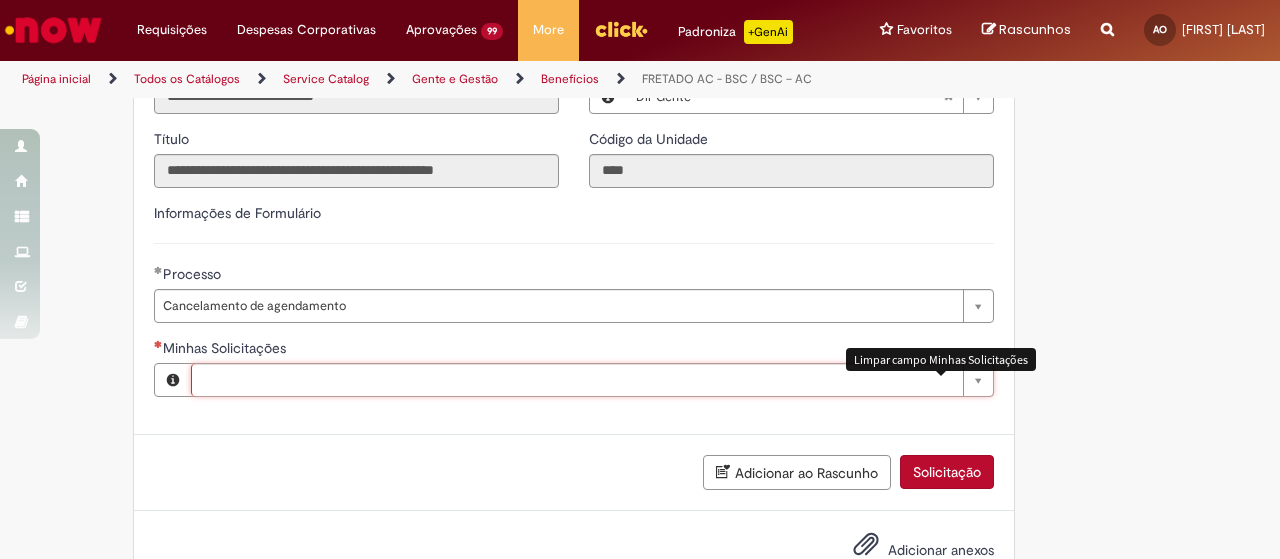 scroll, scrollTop: 0, scrollLeft: 0, axis: both 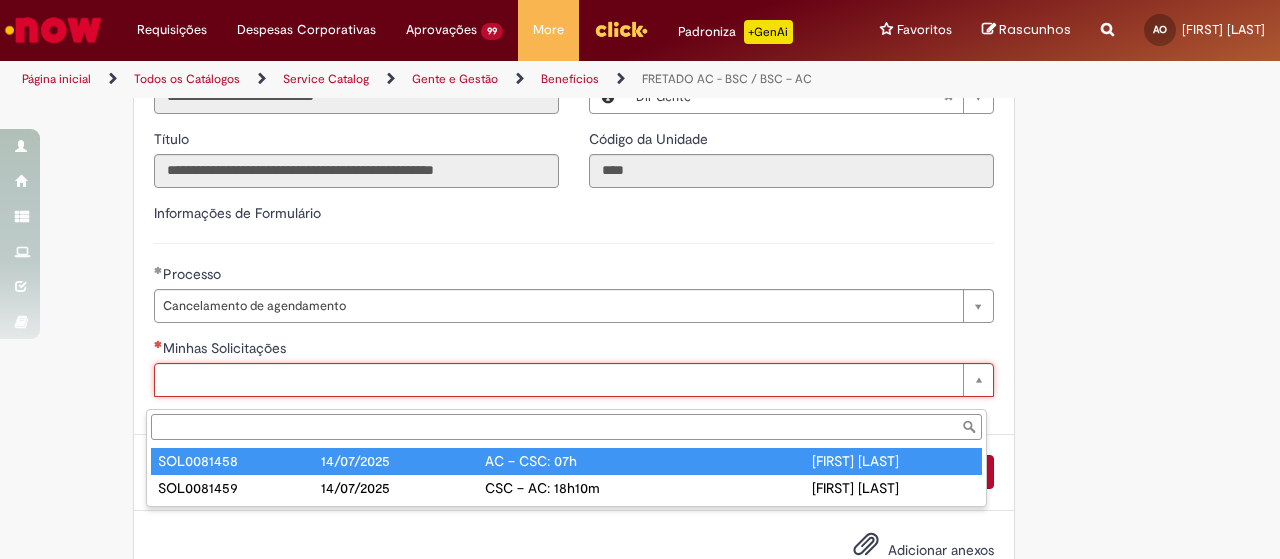 type on "**********" 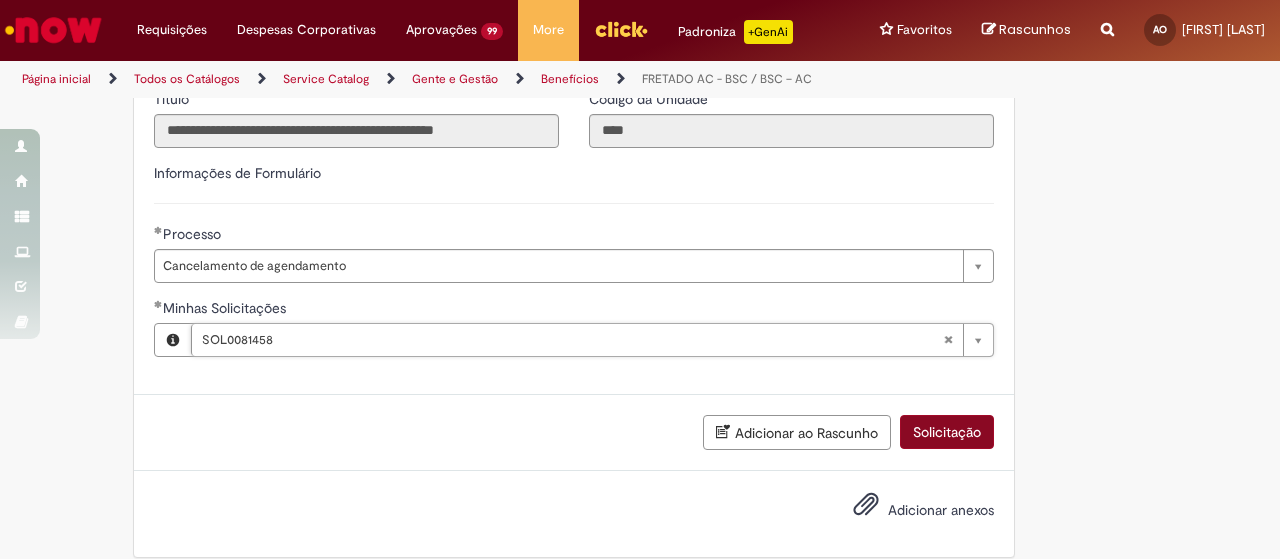 scroll, scrollTop: 706, scrollLeft: 0, axis: vertical 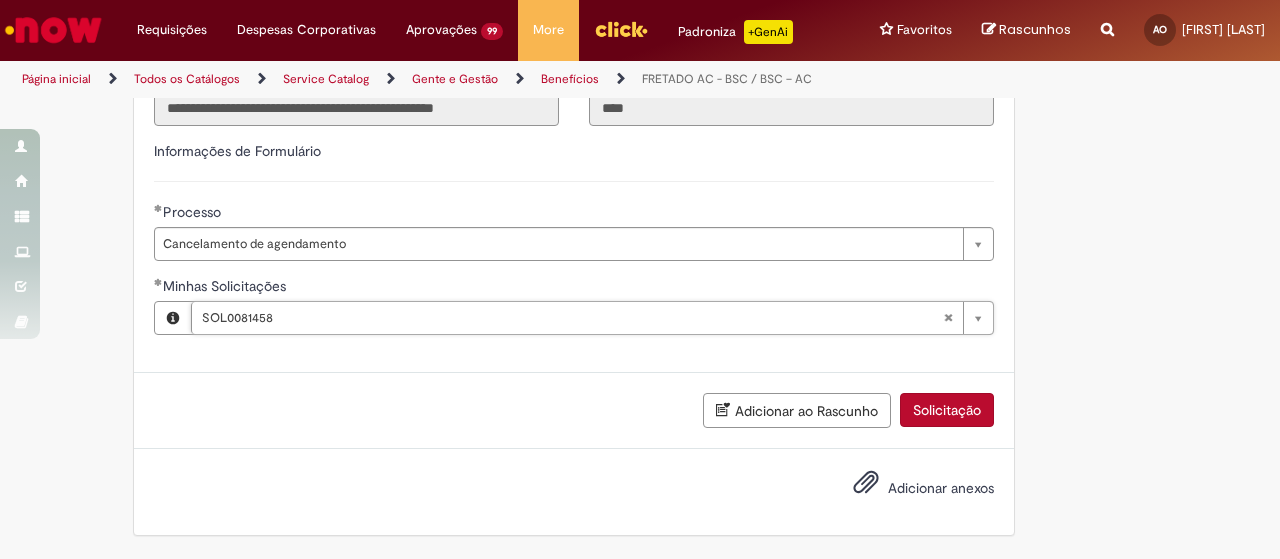 click on "Solicitação" at bounding box center (947, 410) 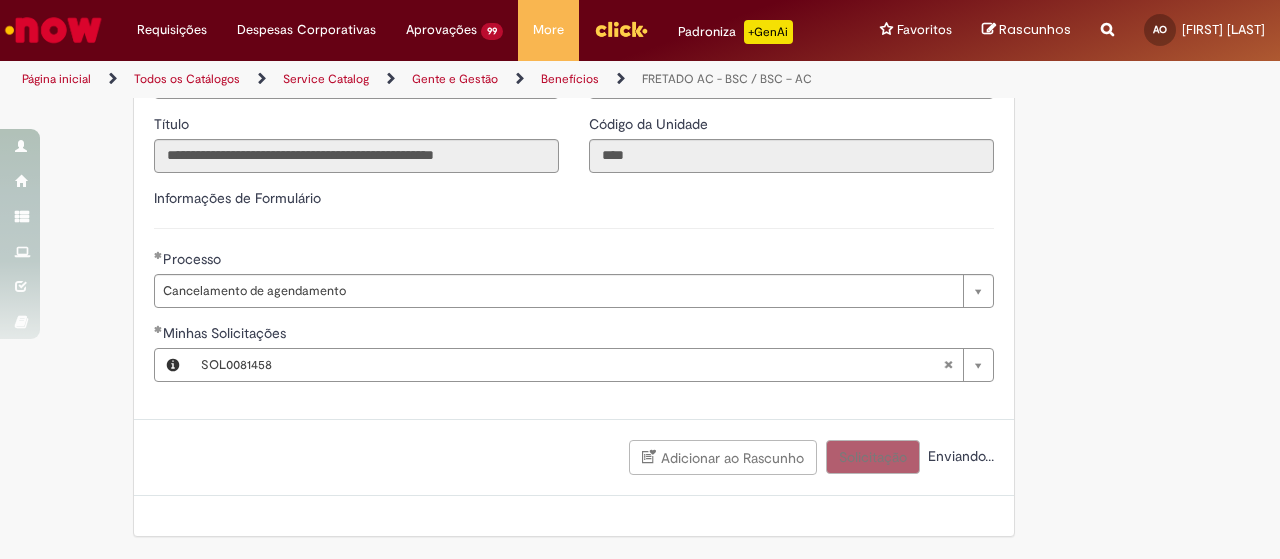 scroll, scrollTop: 661, scrollLeft: 0, axis: vertical 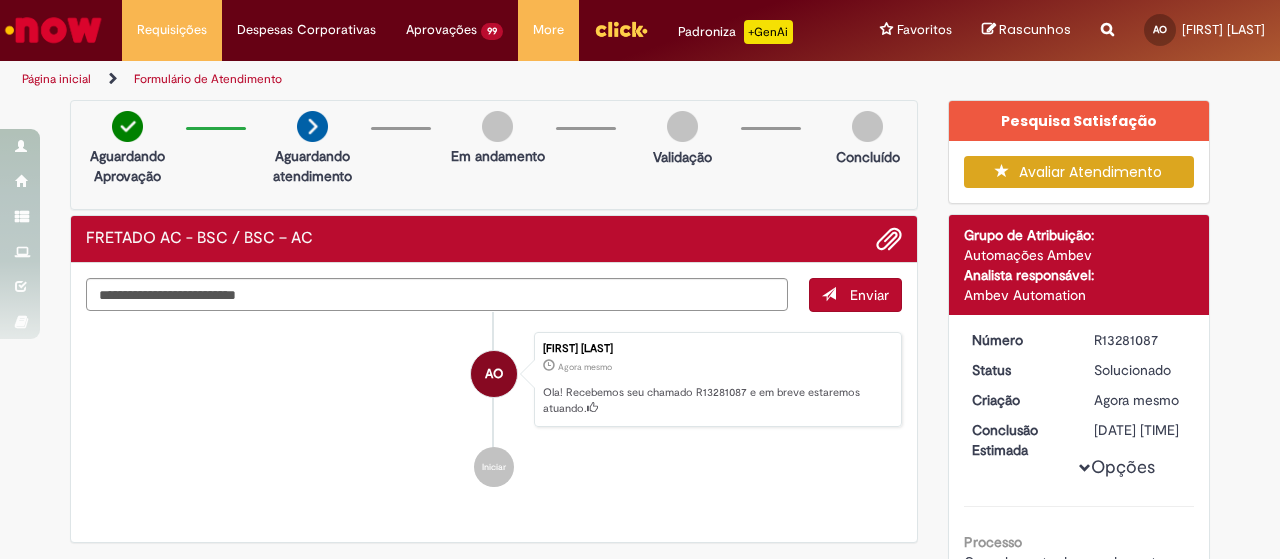 click at bounding box center [1107, 18] 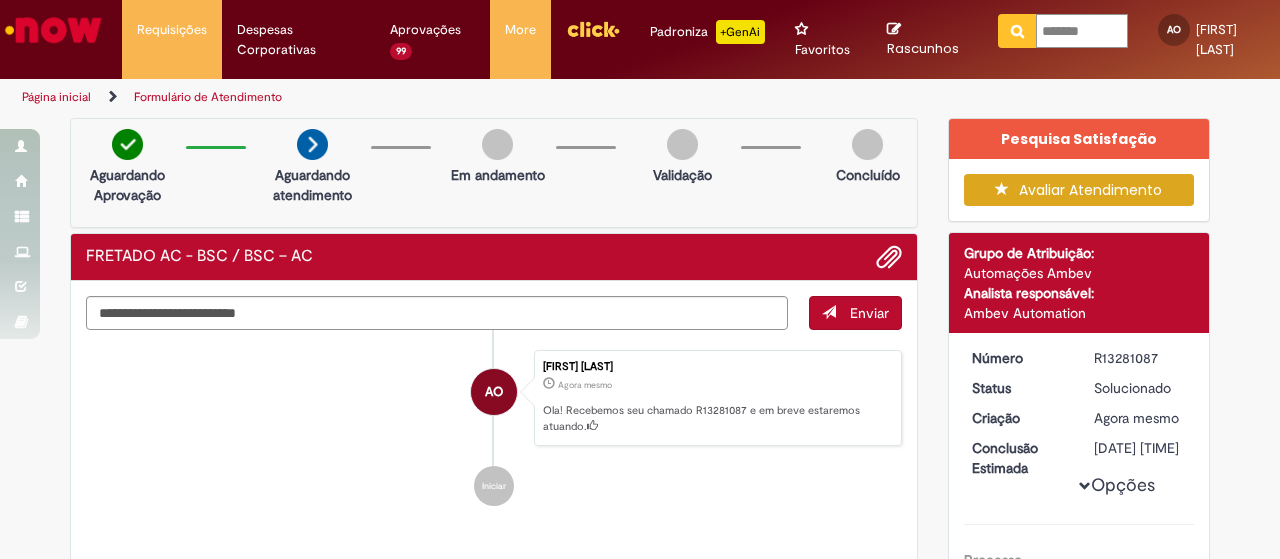 click on "*******" at bounding box center [1082, 31] 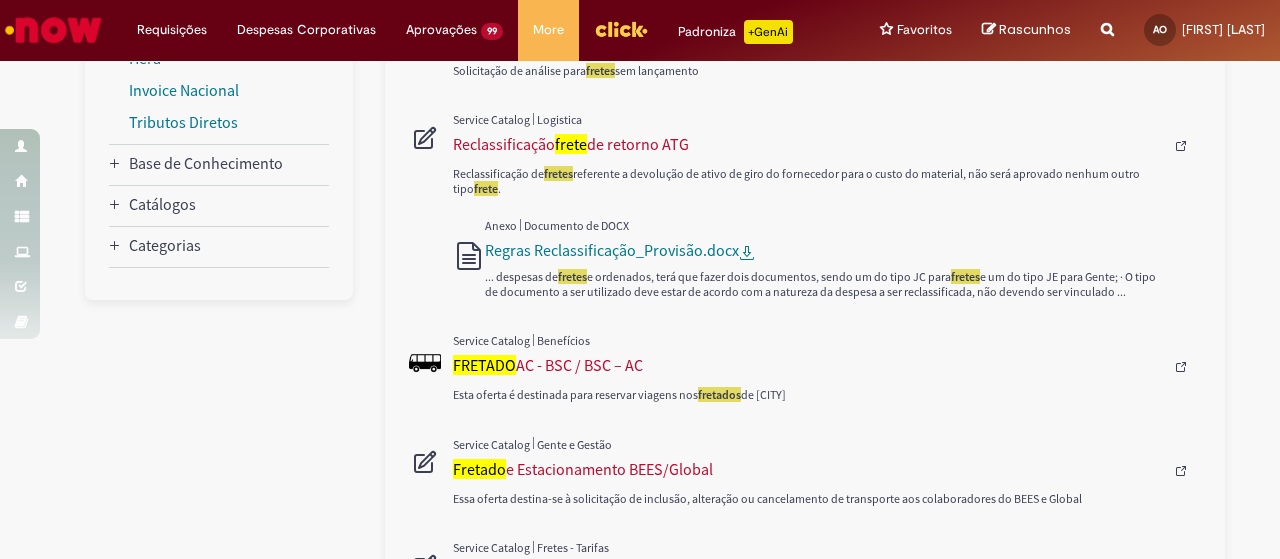 scroll, scrollTop: 590, scrollLeft: 0, axis: vertical 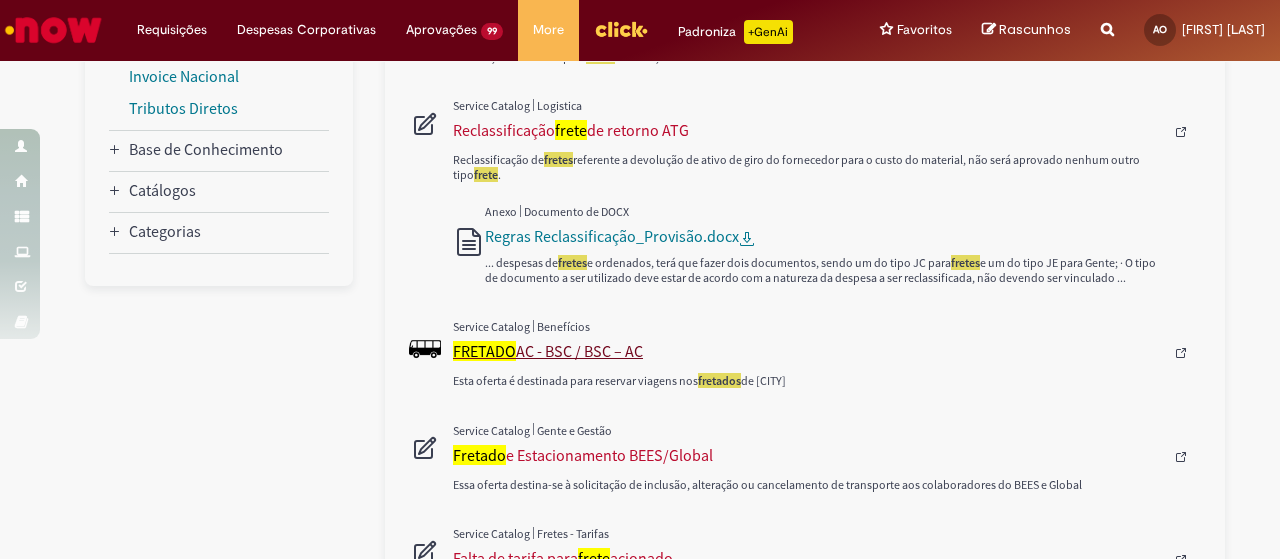 click on "FRETADO  AC - BSC / BSC – AC" at bounding box center [808, 351] 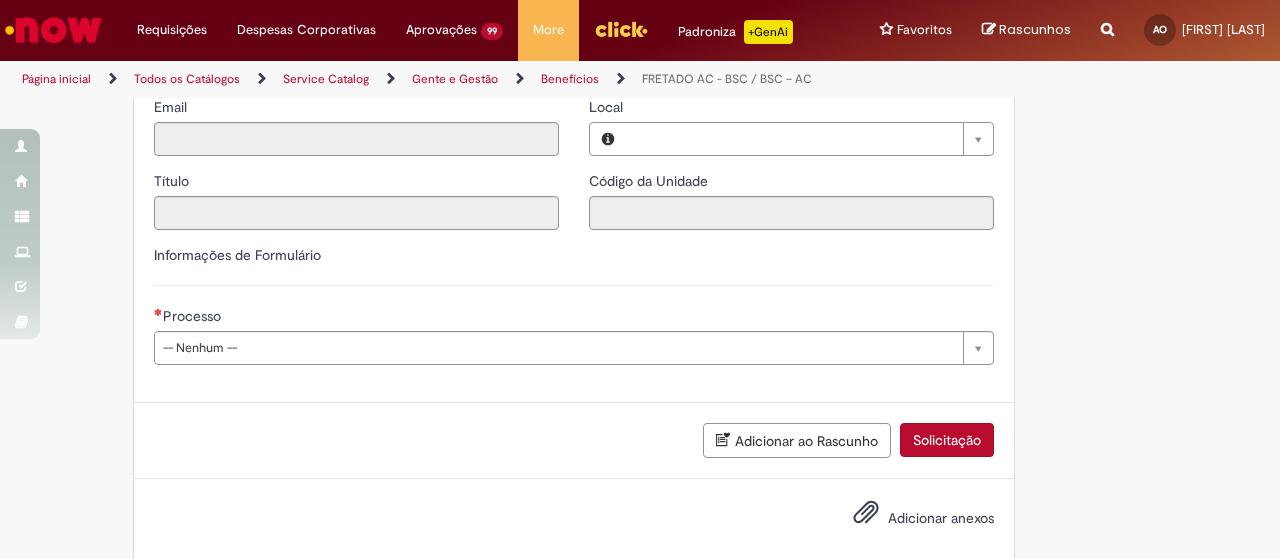 type on "********" 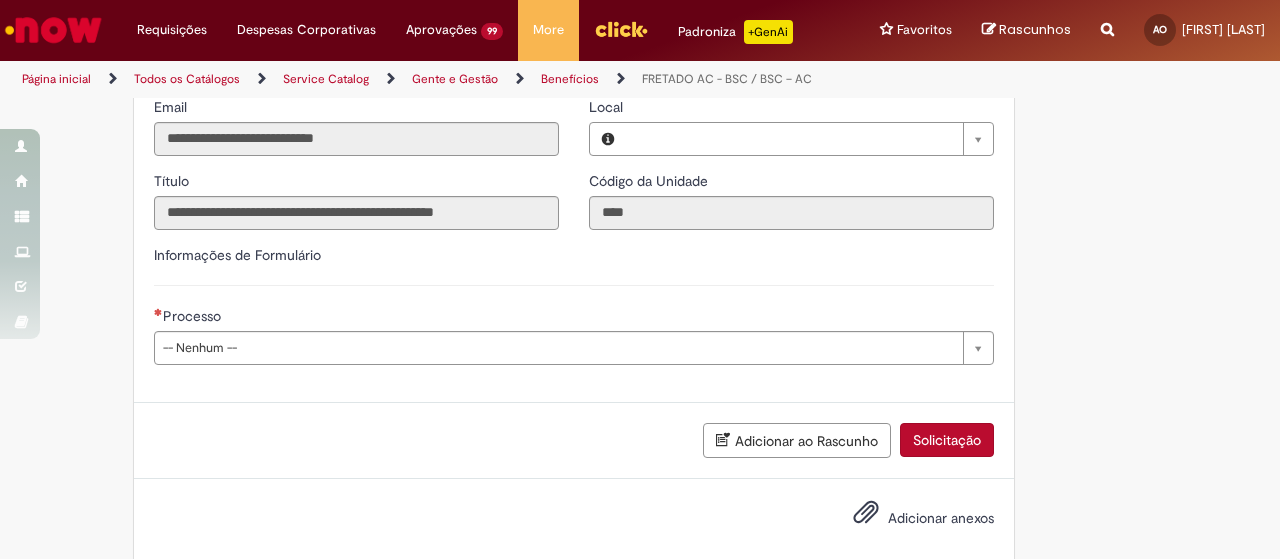 scroll, scrollTop: 0, scrollLeft: 0, axis: both 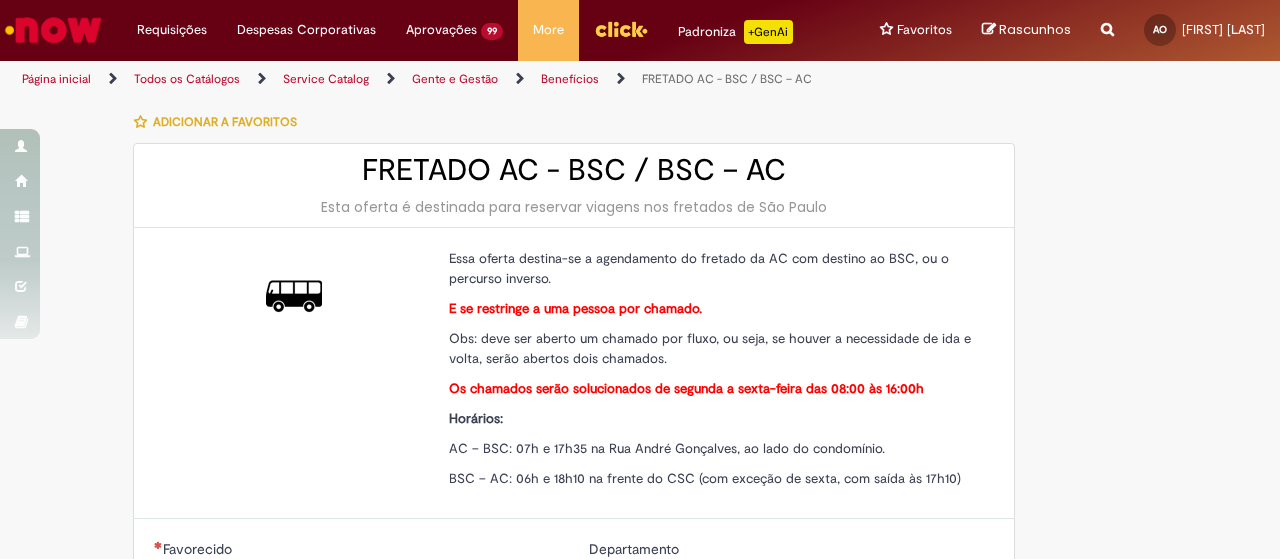 type on "**********" 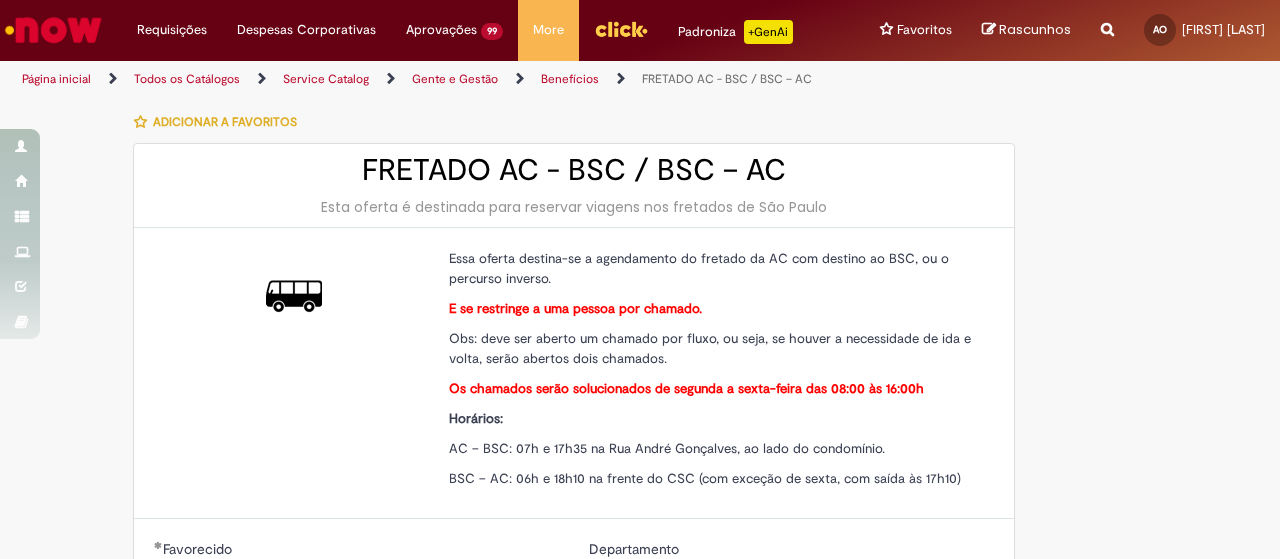 type on "**********" 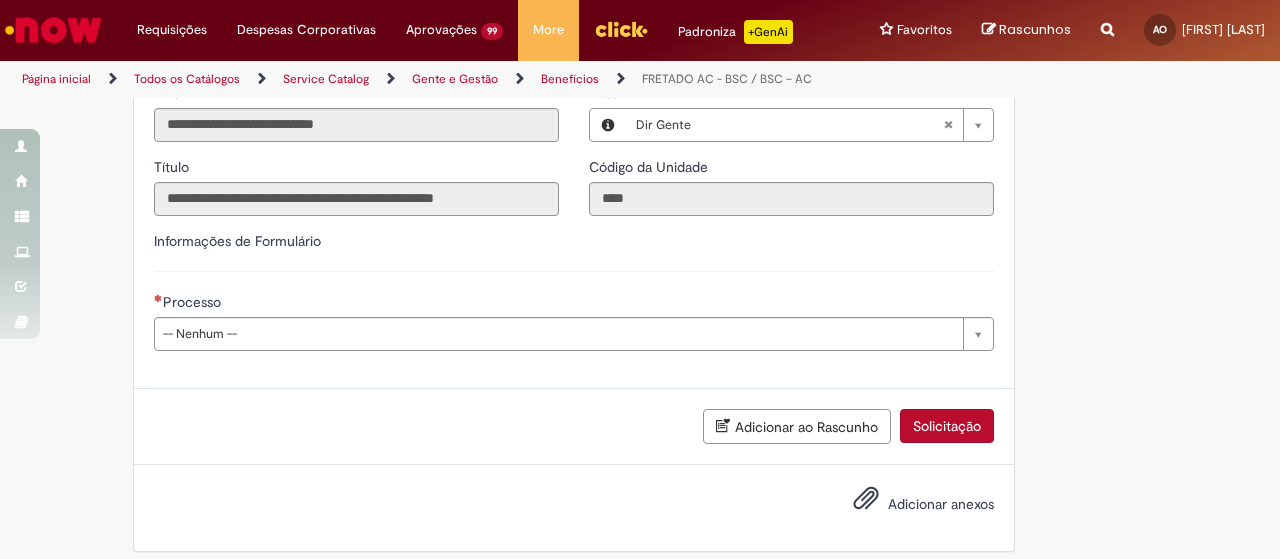 scroll, scrollTop: 632, scrollLeft: 0, axis: vertical 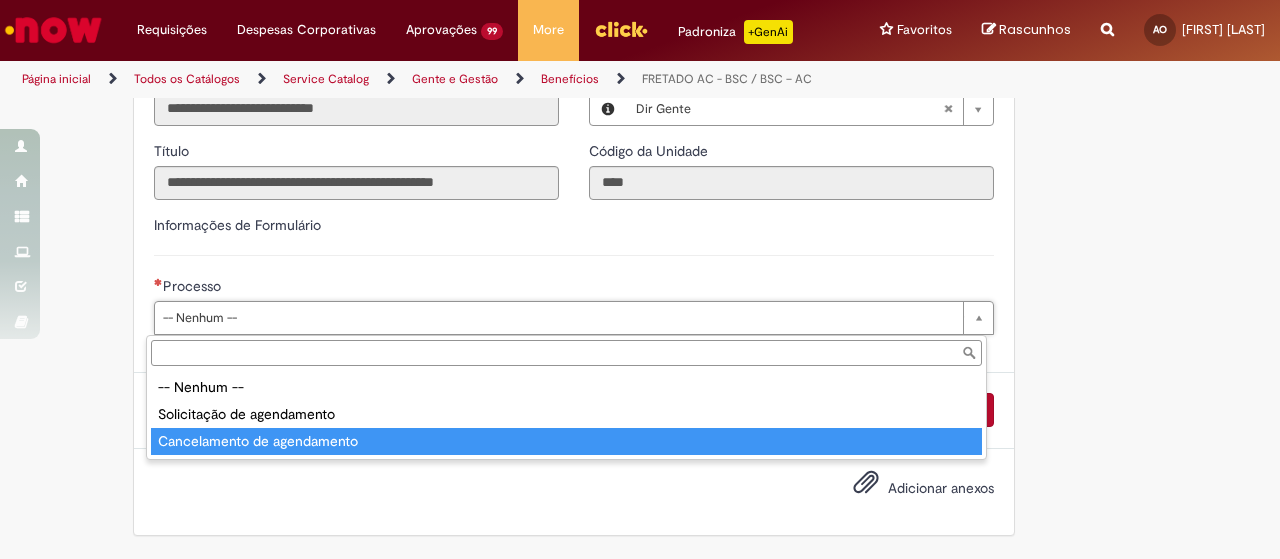 type on "**********" 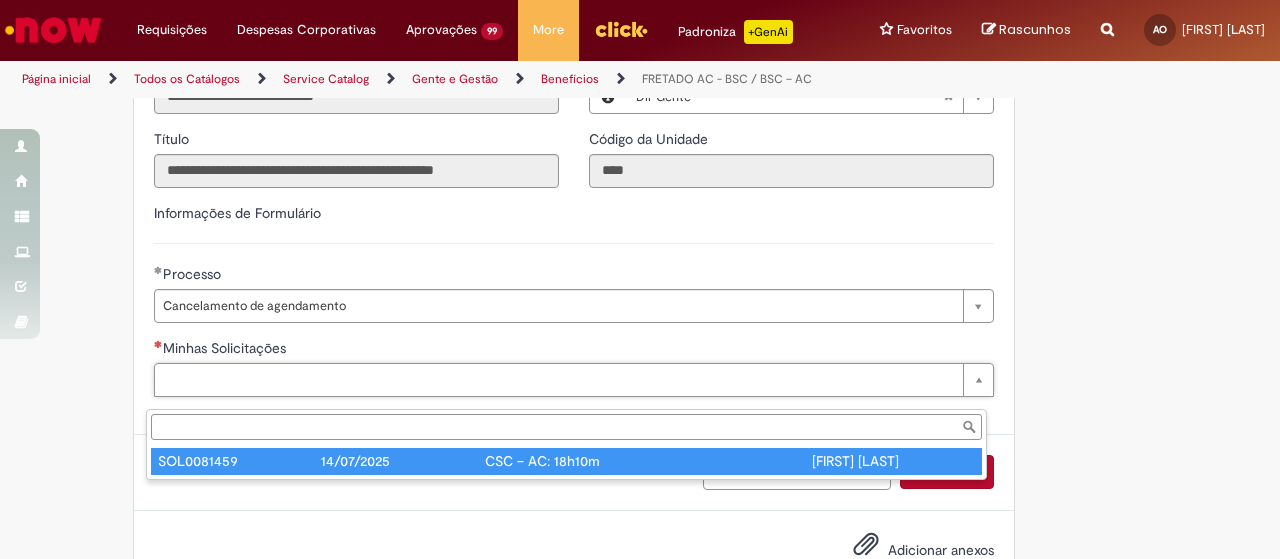 type on "**********" 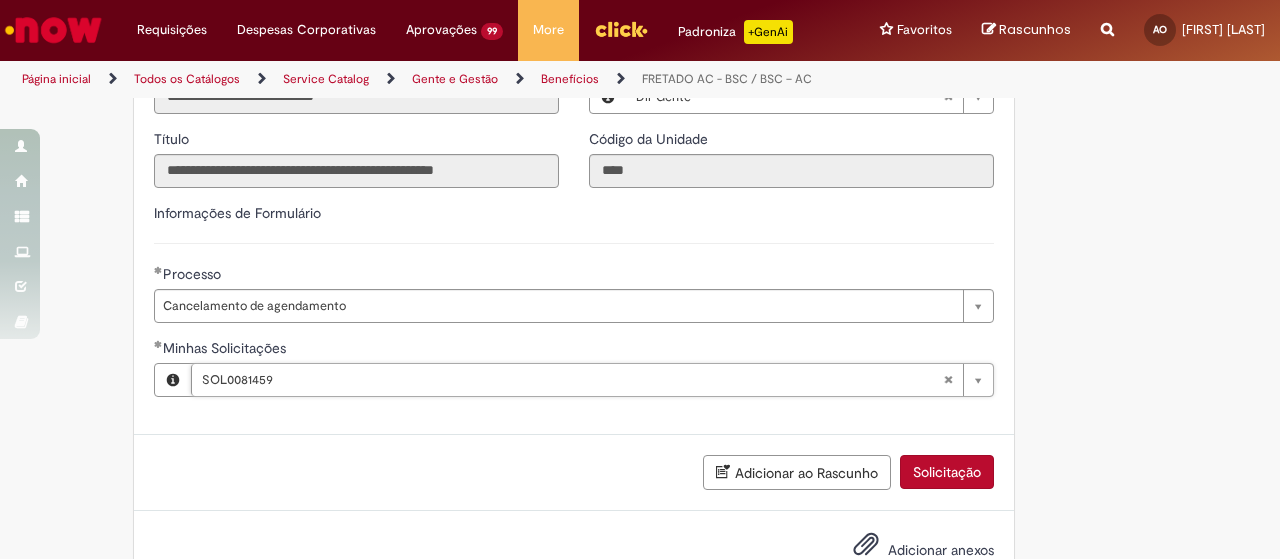 click on "Solicitação" at bounding box center (947, 472) 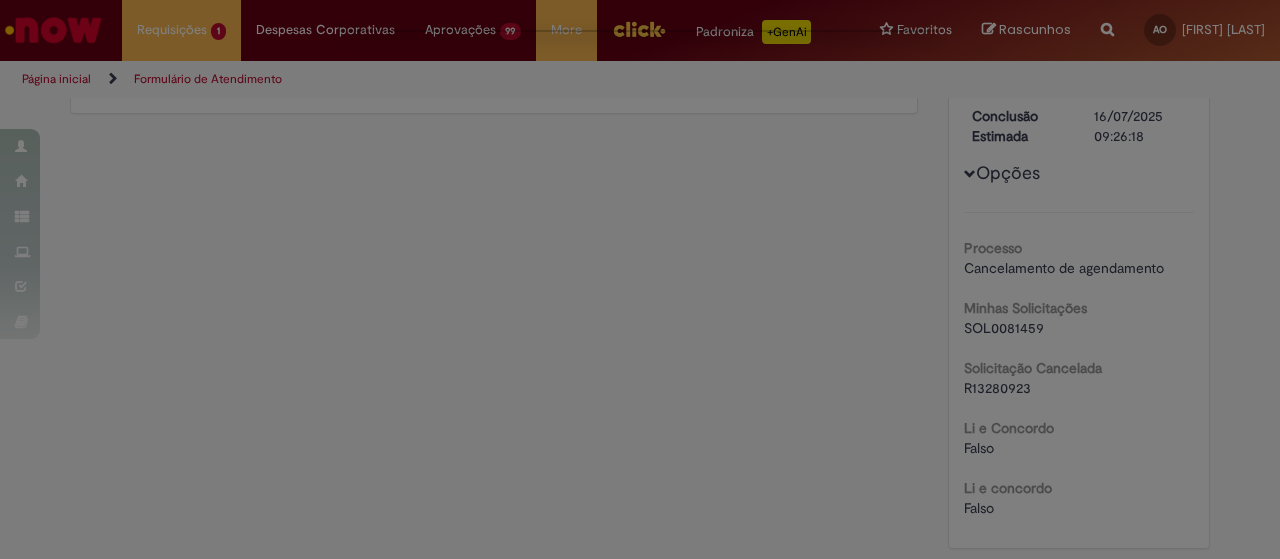 scroll, scrollTop: 0, scrollLeft: 0, axis: both 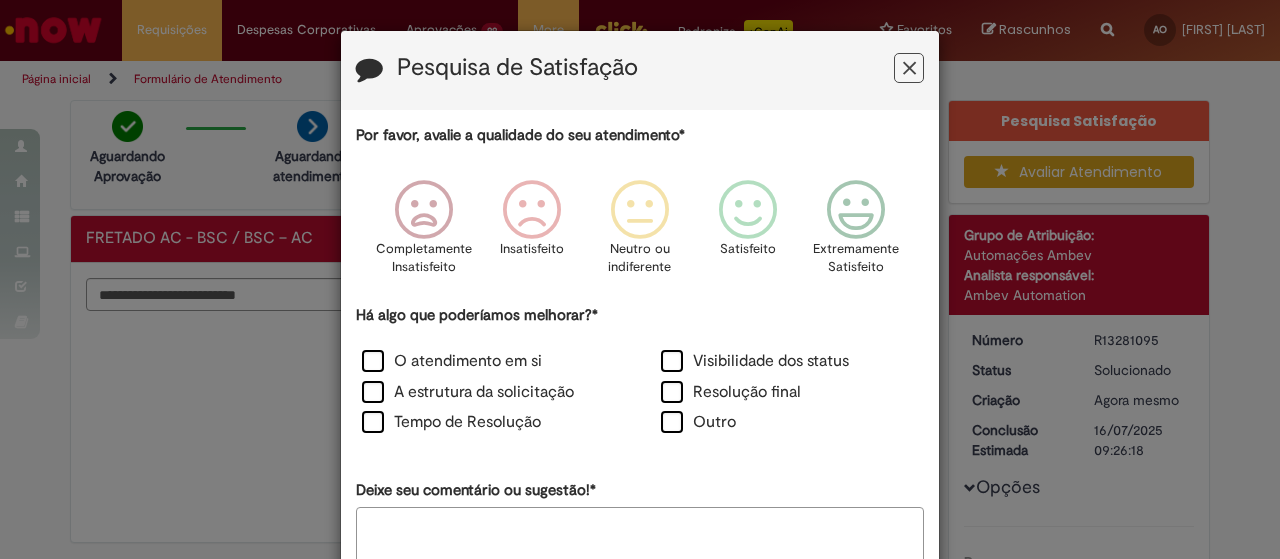 click on "Resolução final" at bounding box center (789, 394) 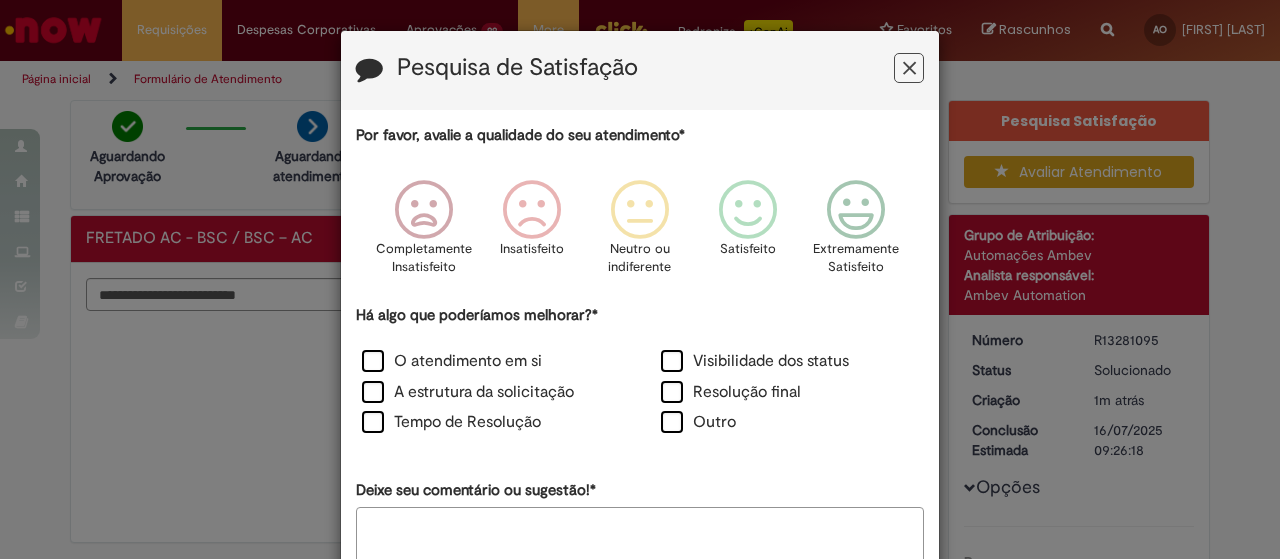 click on "Resolução final" at bounding box center [789, 394] 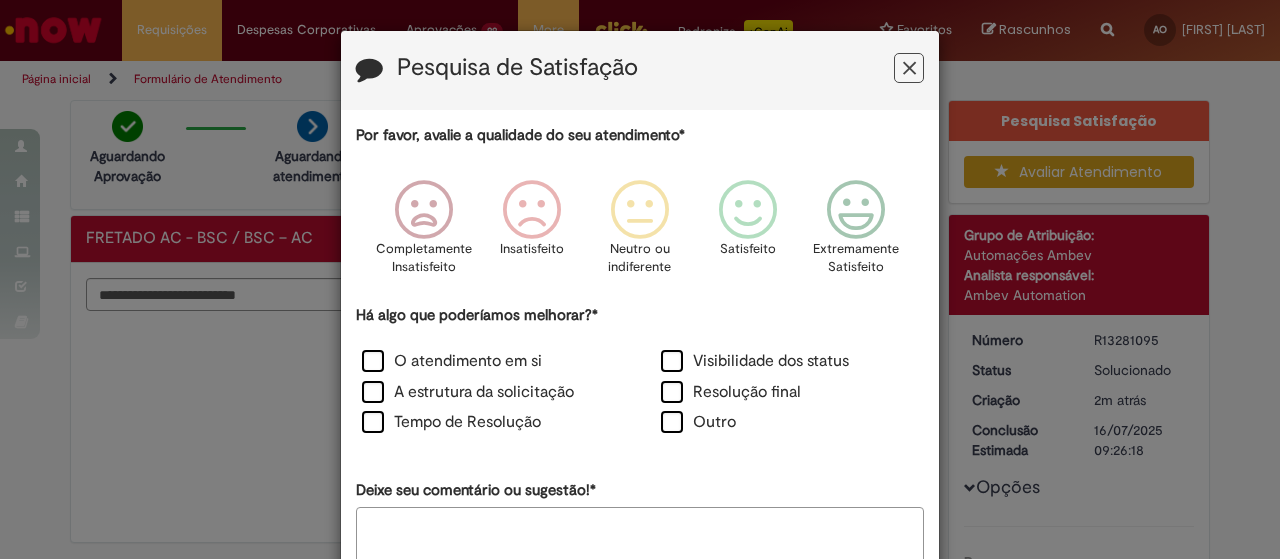 click on "Resolução final" at bounding box center [789, 394] 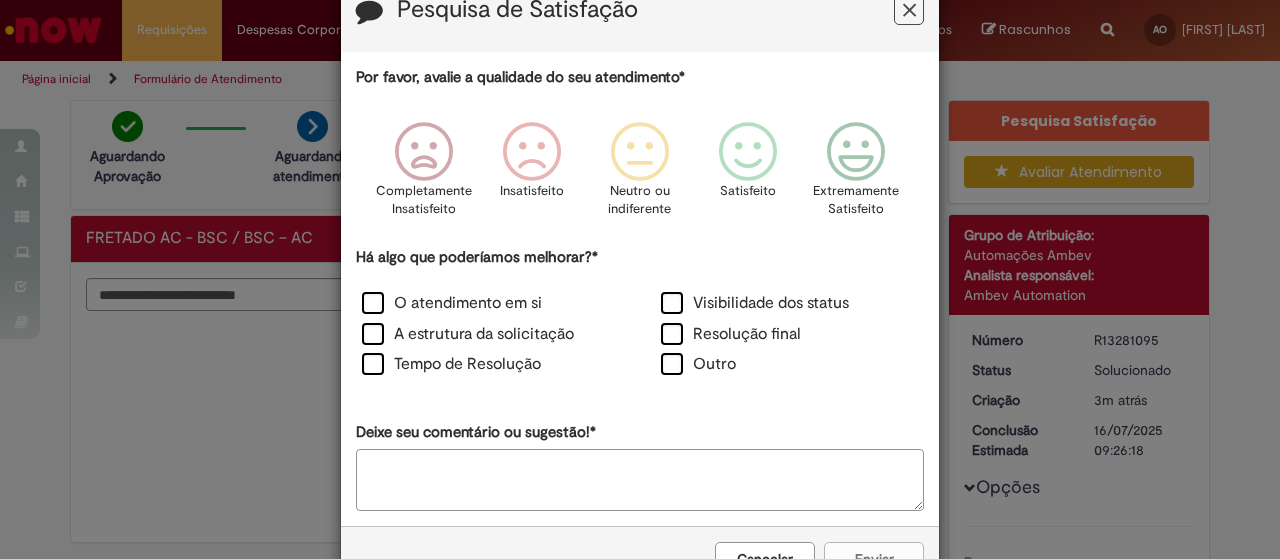 scroll, scrollTop: 66, scrollLeft: 0, axis: vertical 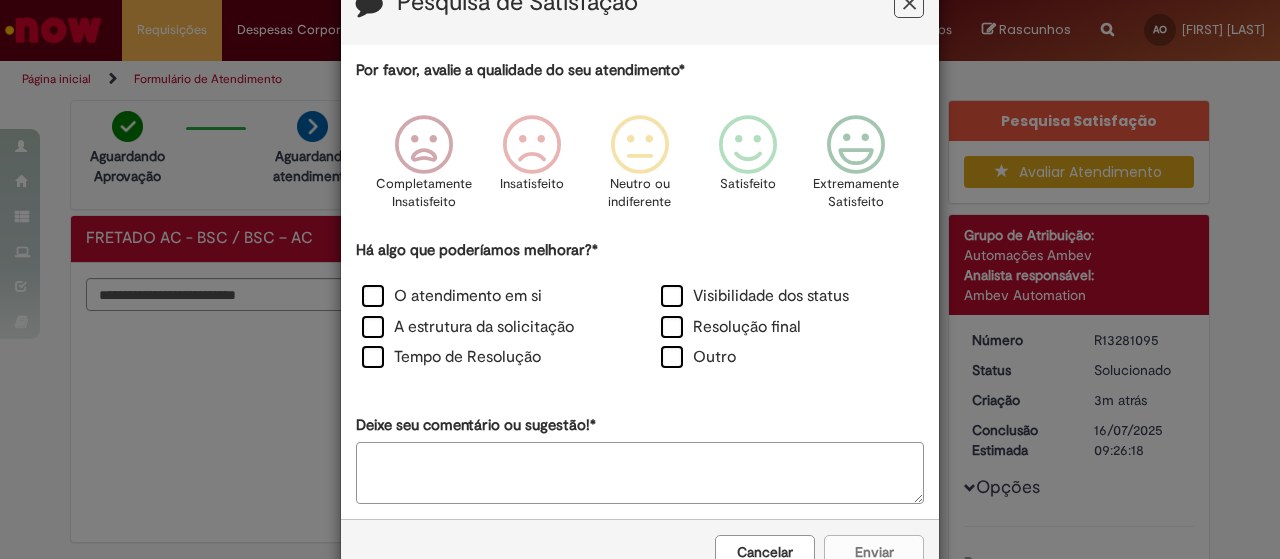 click at bounding box center [909, 3] 